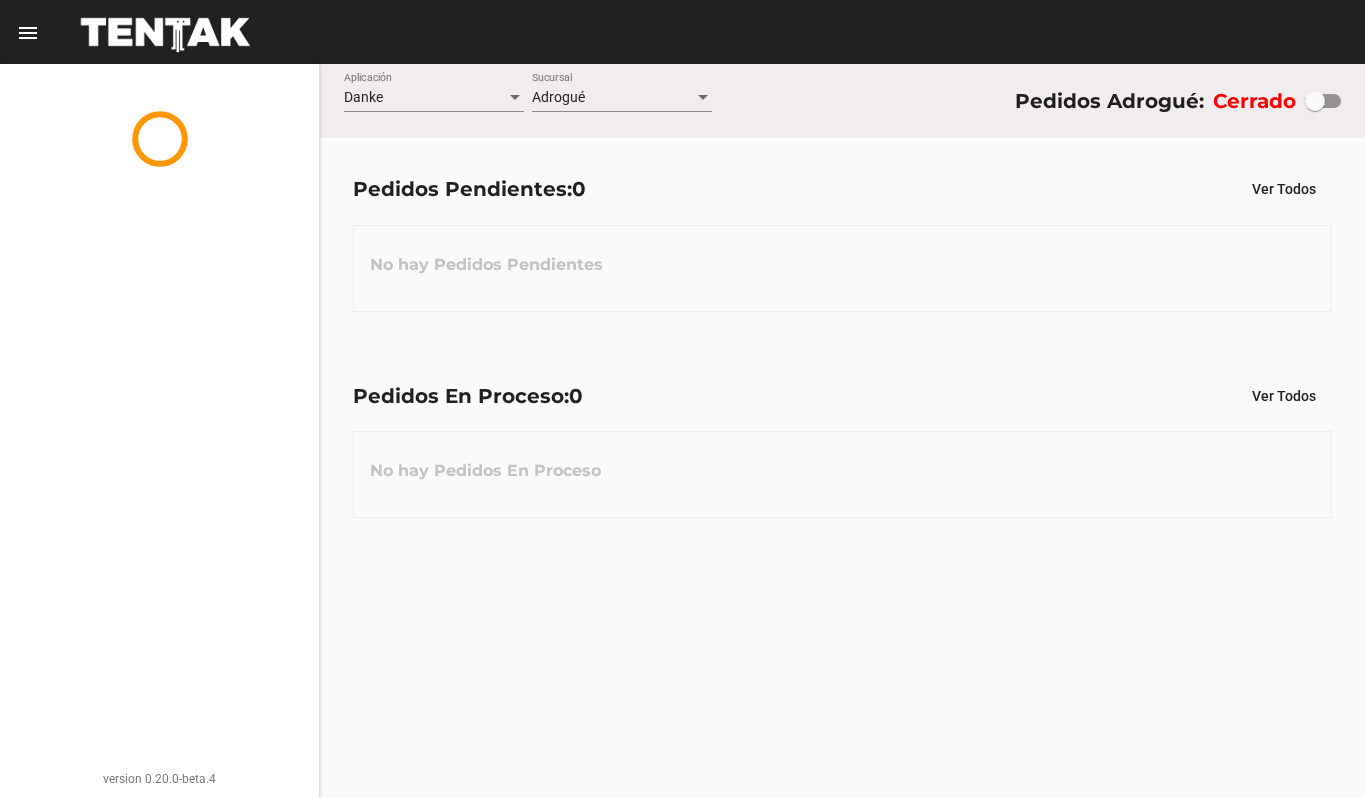 scroll, scrollTop: 0, scrollLeft: 0, axis: both 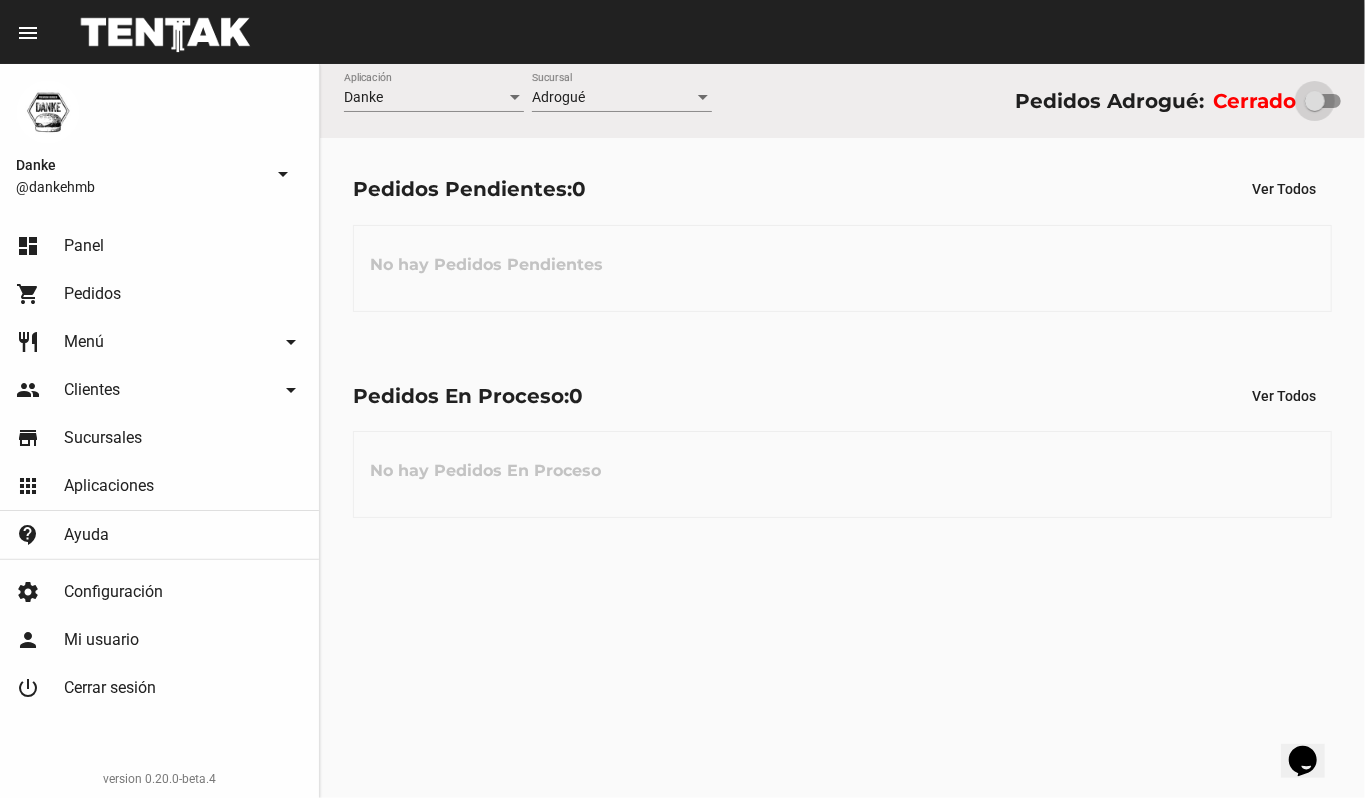 click at bounding box center [1323, 101] 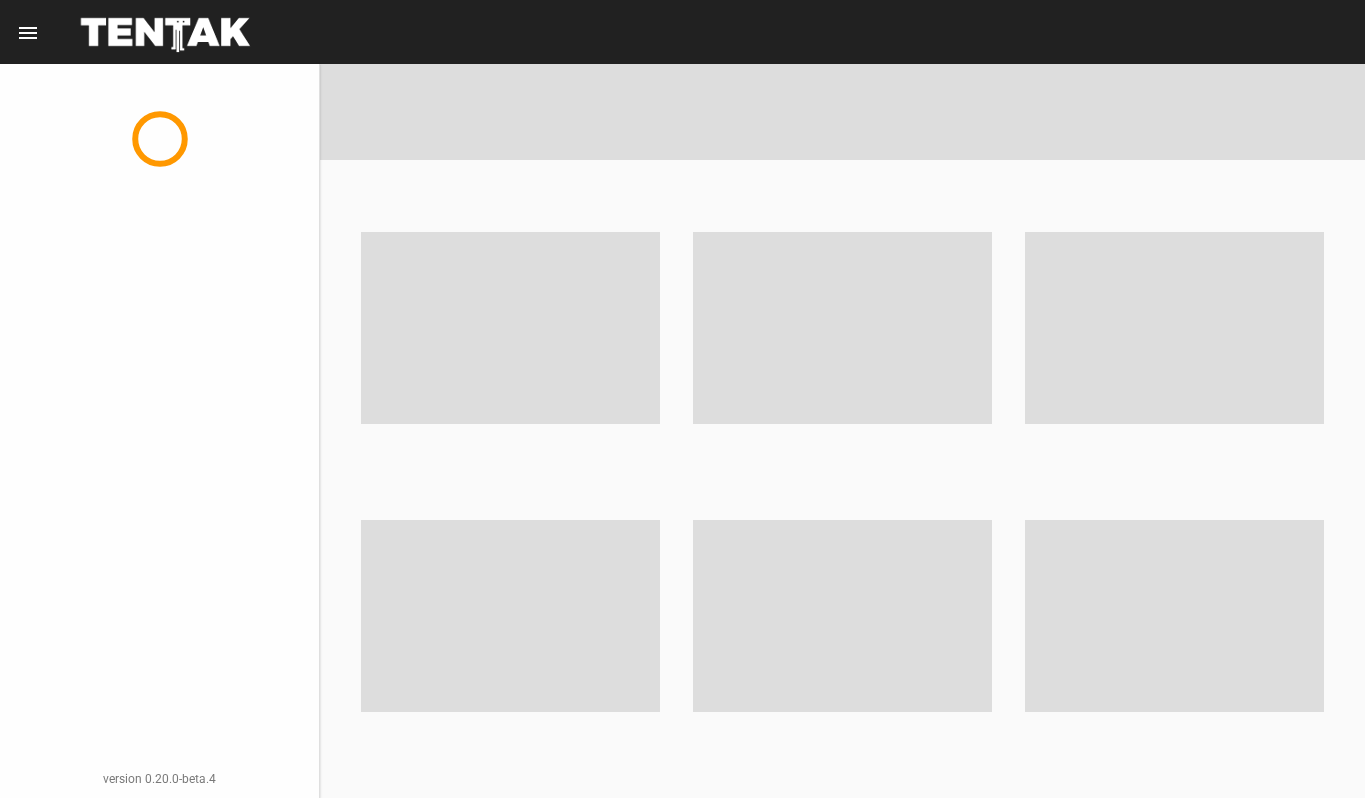 scroll, scrollTop: 0, scrollLeft: 0, axis: both 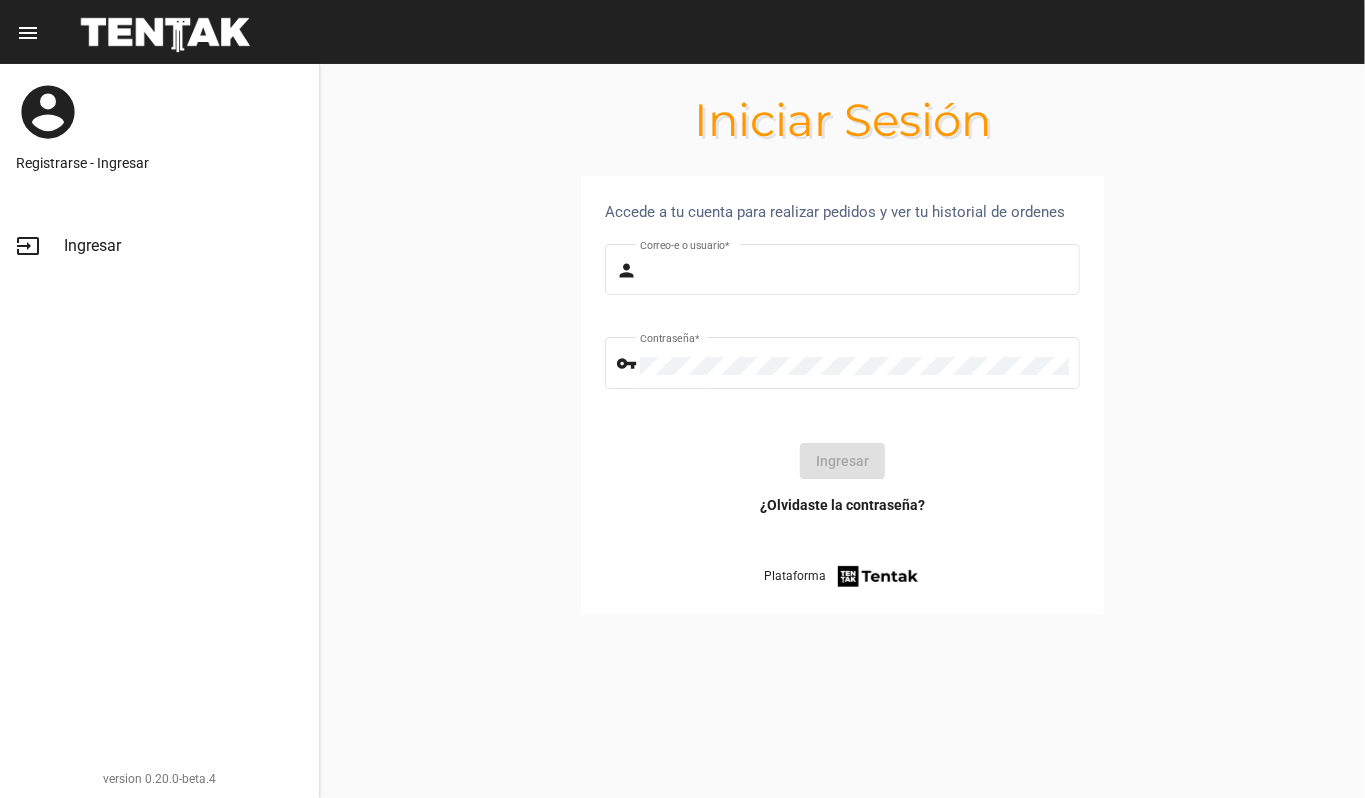 type on "DANKEHMB" 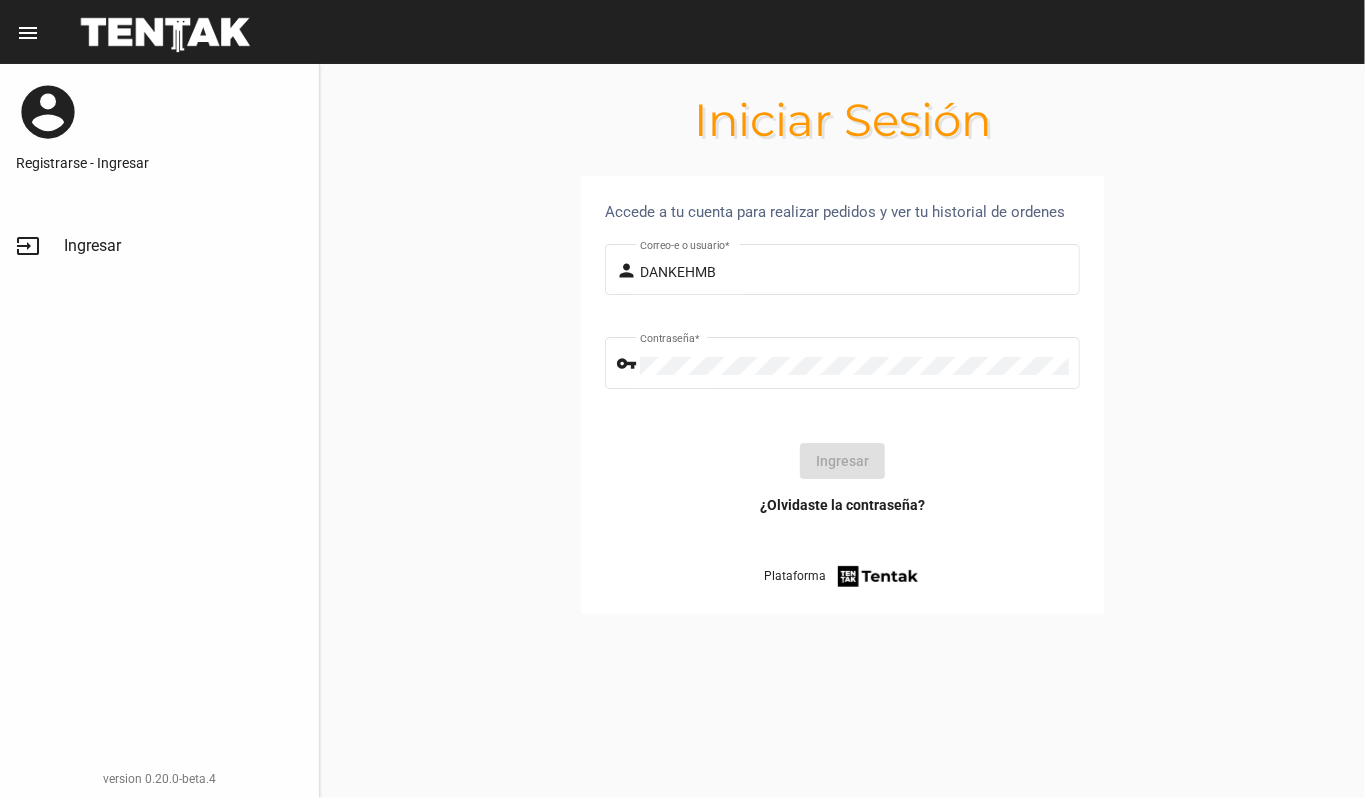 click on "Ingresar" at bounding box center (842, 461) 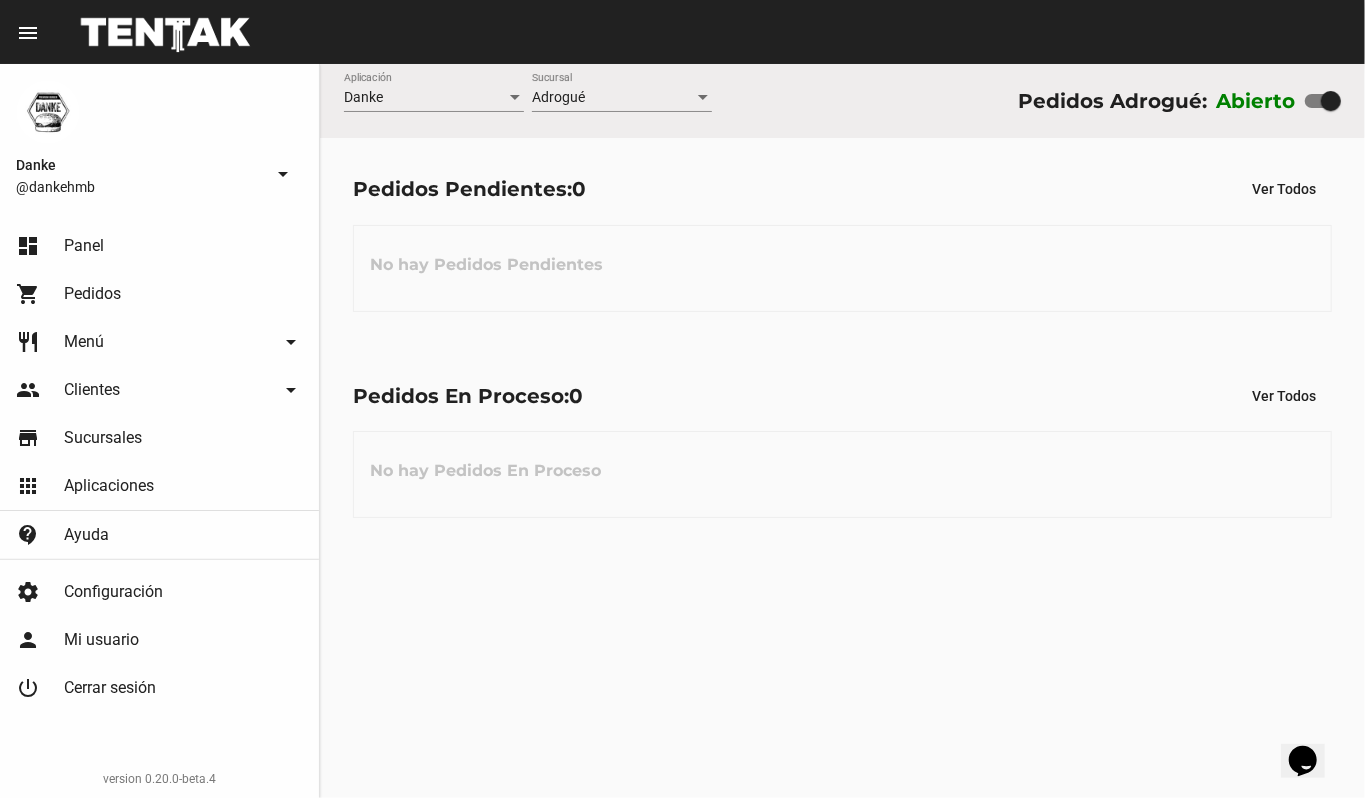 click on "Pedidos Pendientes:  0 Ver Todos No hay Pedidos Pendientes" at bounding box center (842, 241) 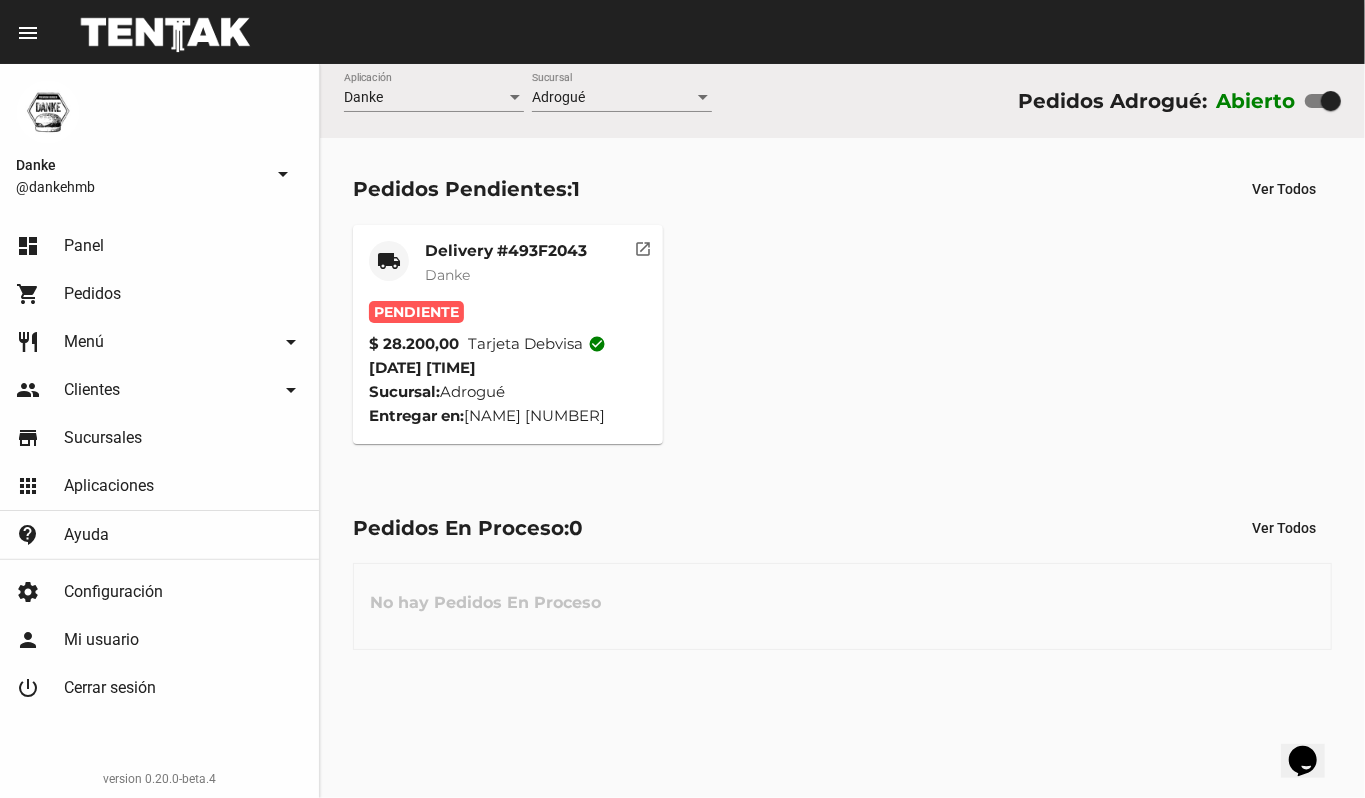 click on "Delivery #493F2043" at bounding box center (506, 251) 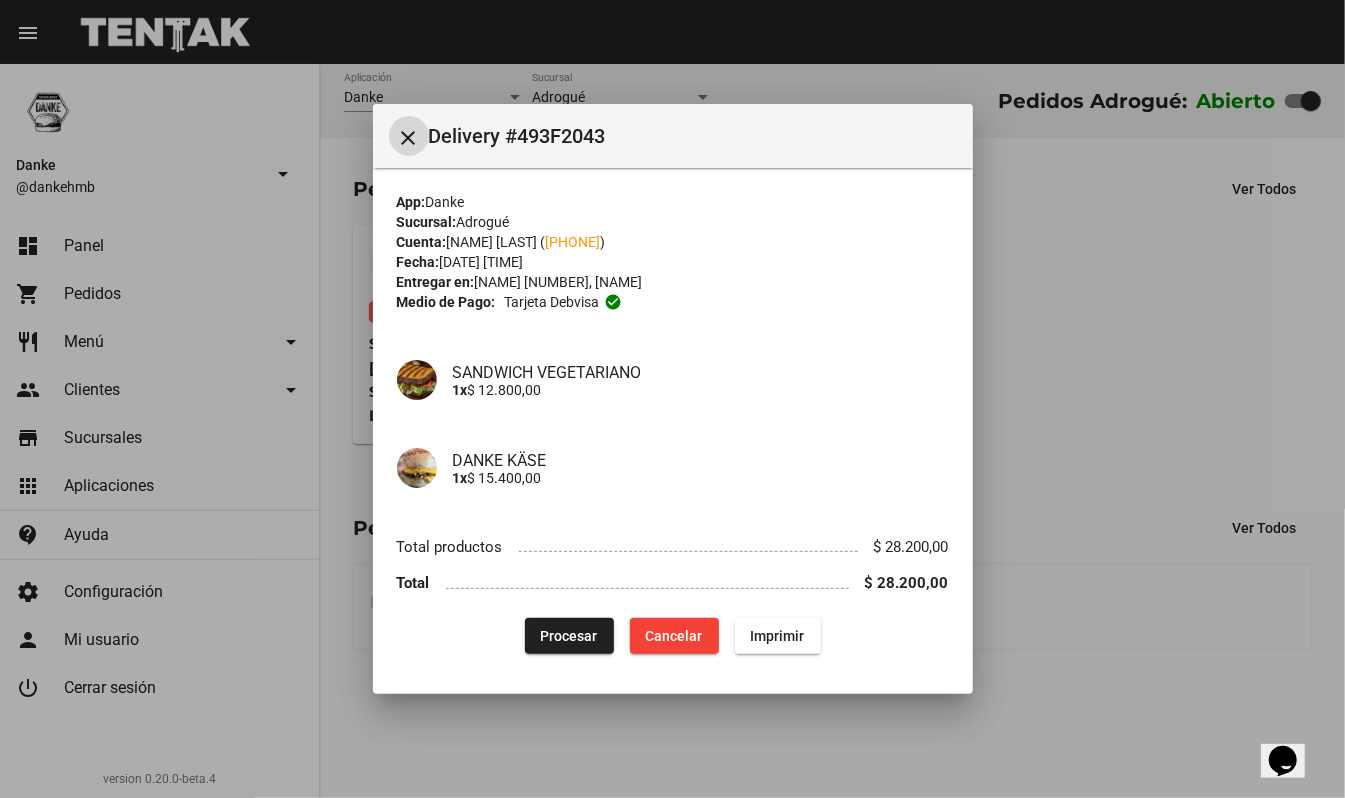 type 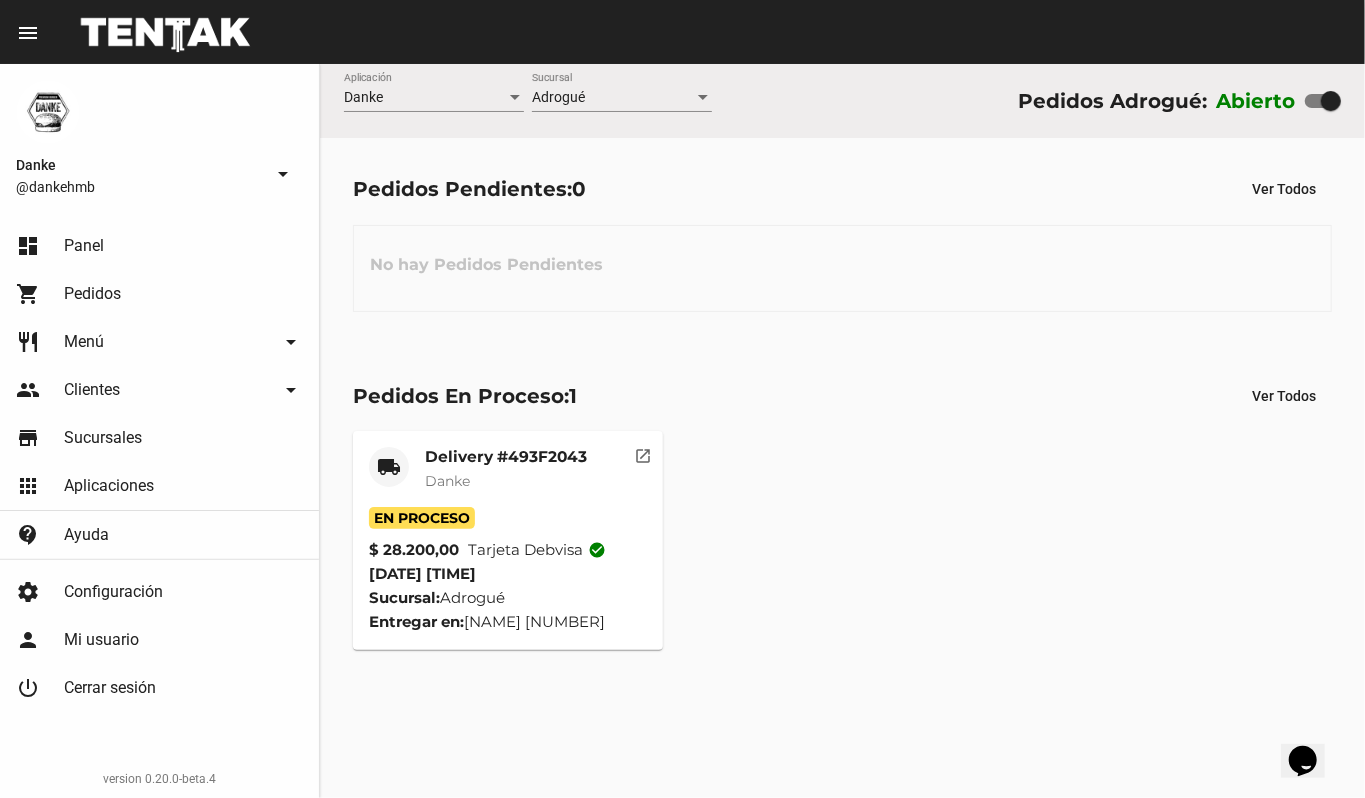 click on "Delivery #493F2043" at bounding box center (506, 457) 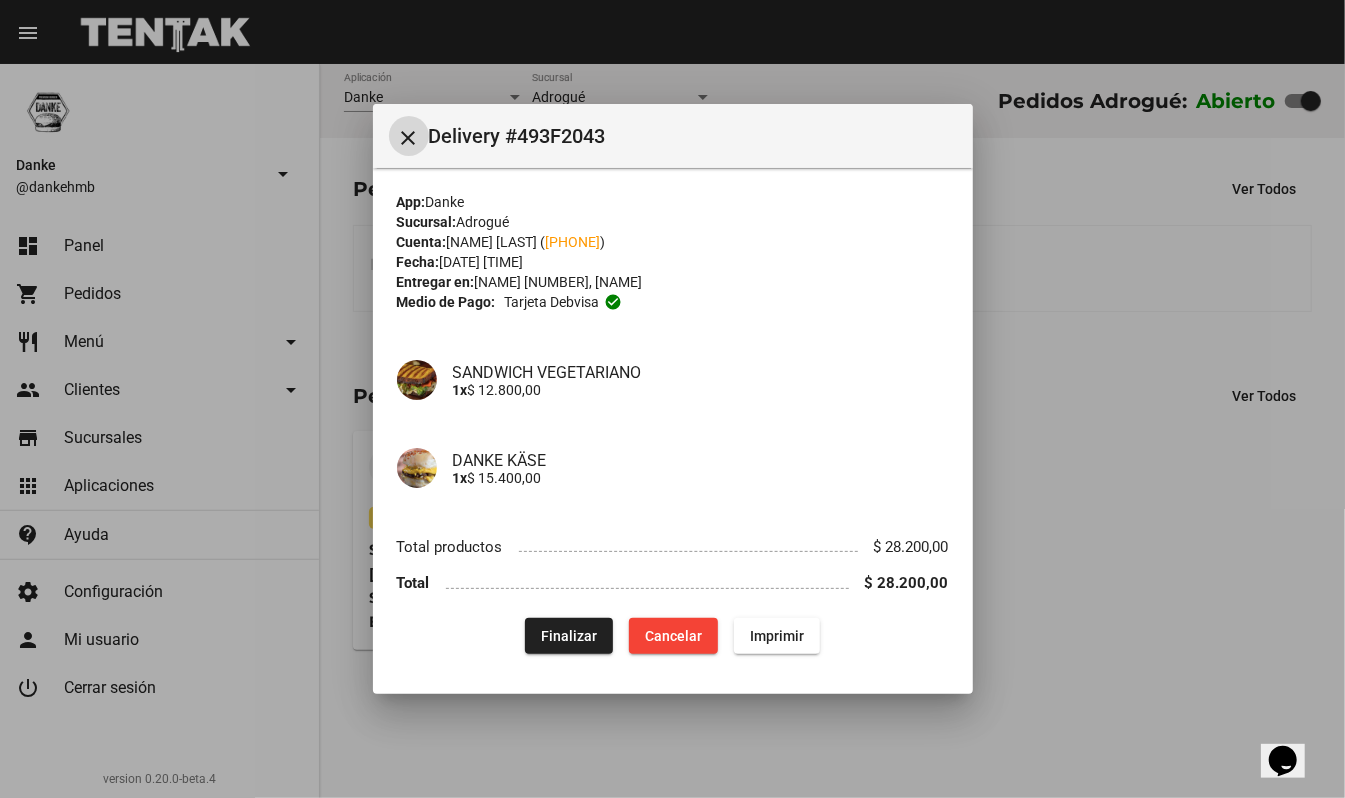 click on "Finalizar" at bounding box center [569, 636] 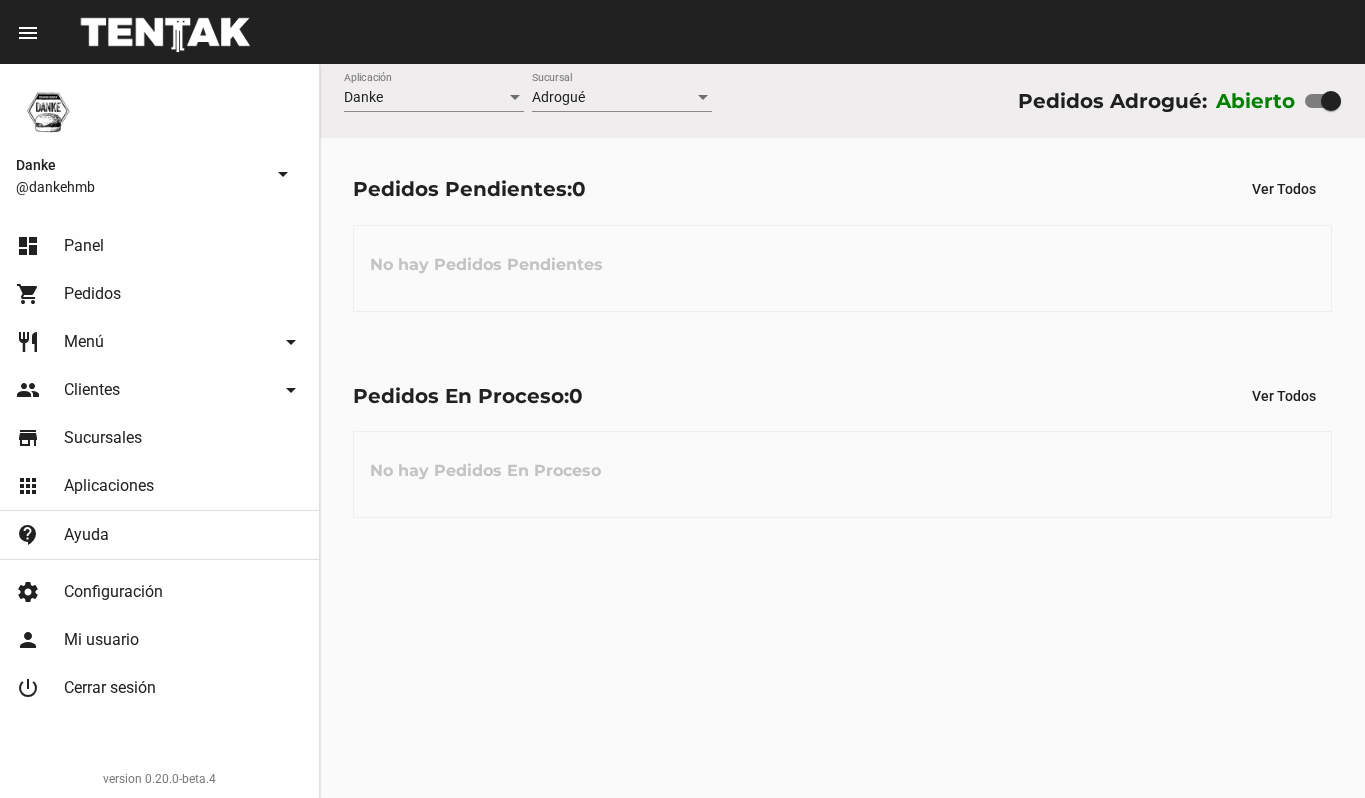 scroll, scrollTop: 0, scrollLeft: 0, axis: both 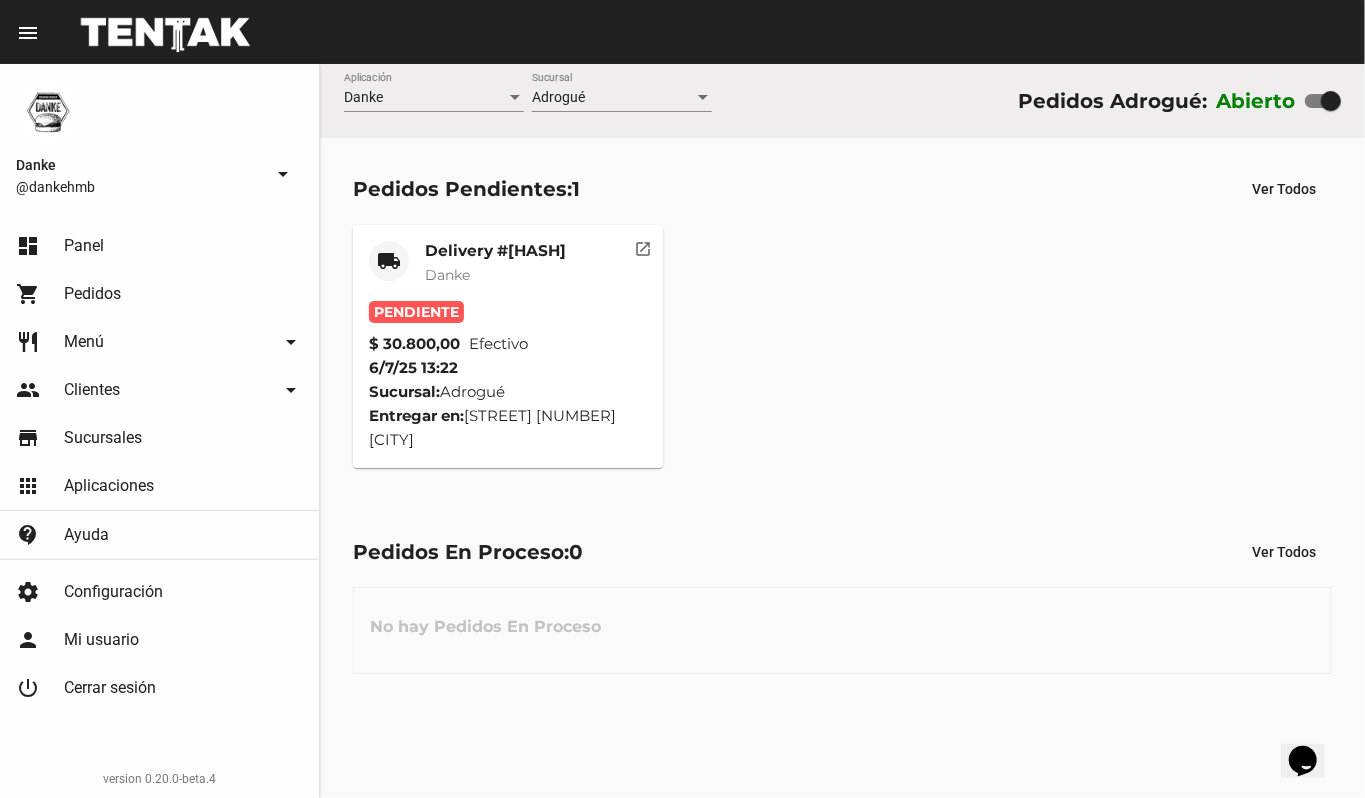 click on "Delivery #[HASH] Danke" at bounding box center (495, 271) 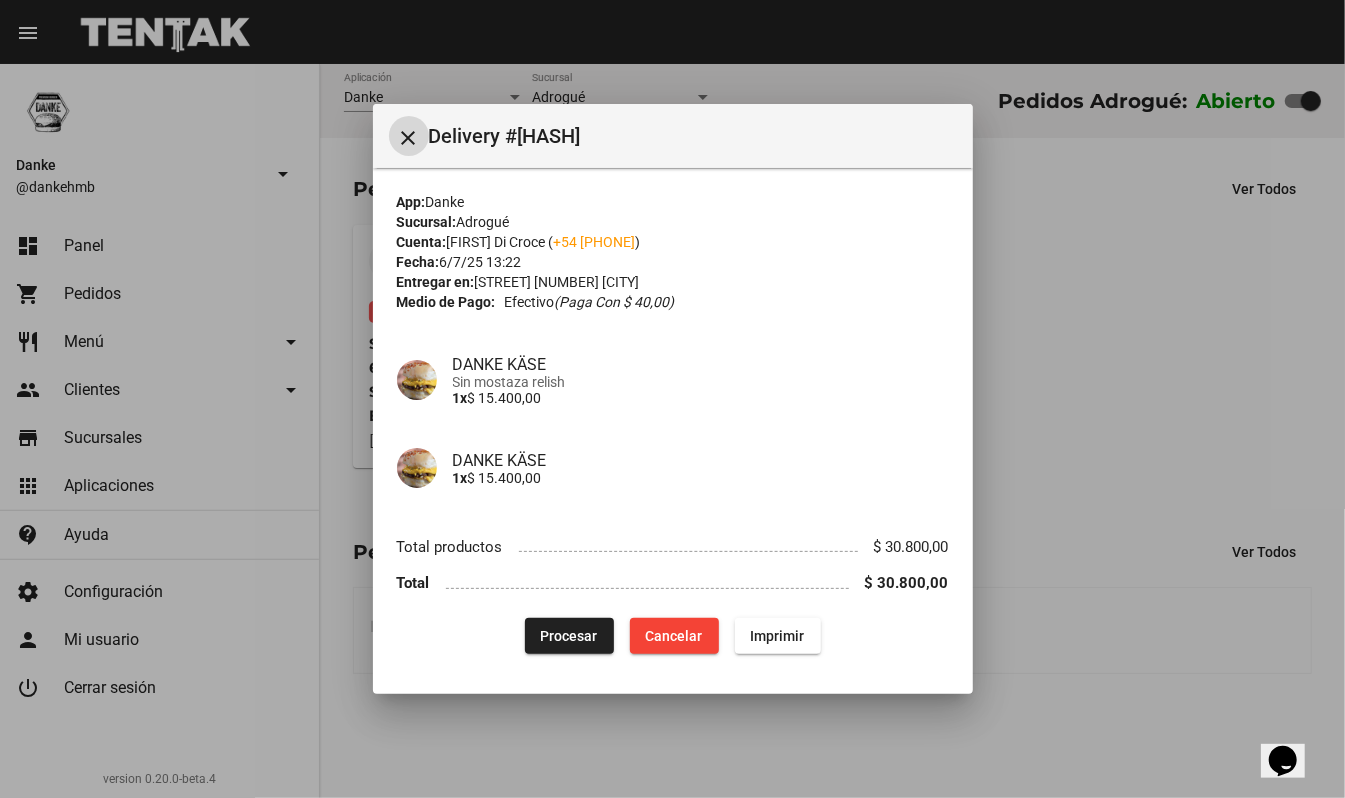 type 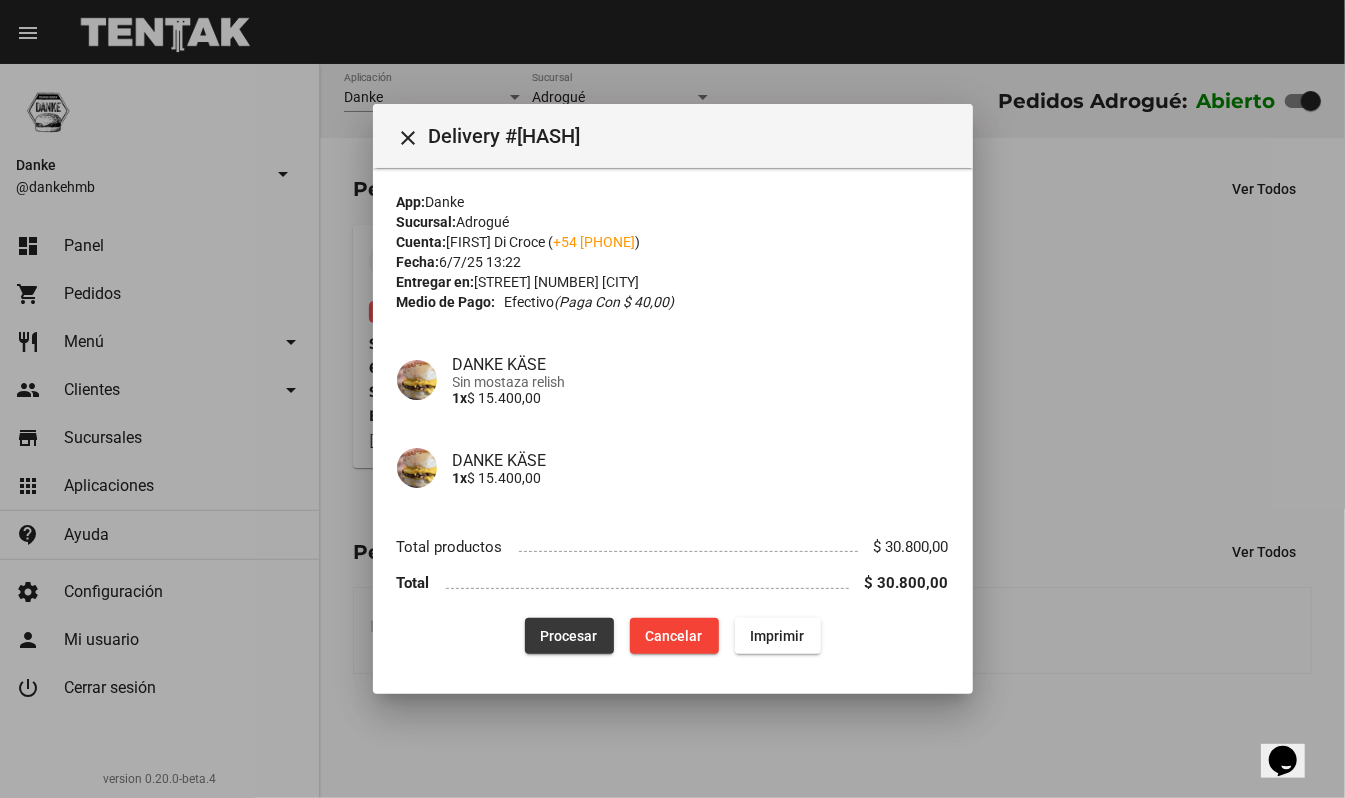 click on "Procesar" at bounding box center [569, 636] 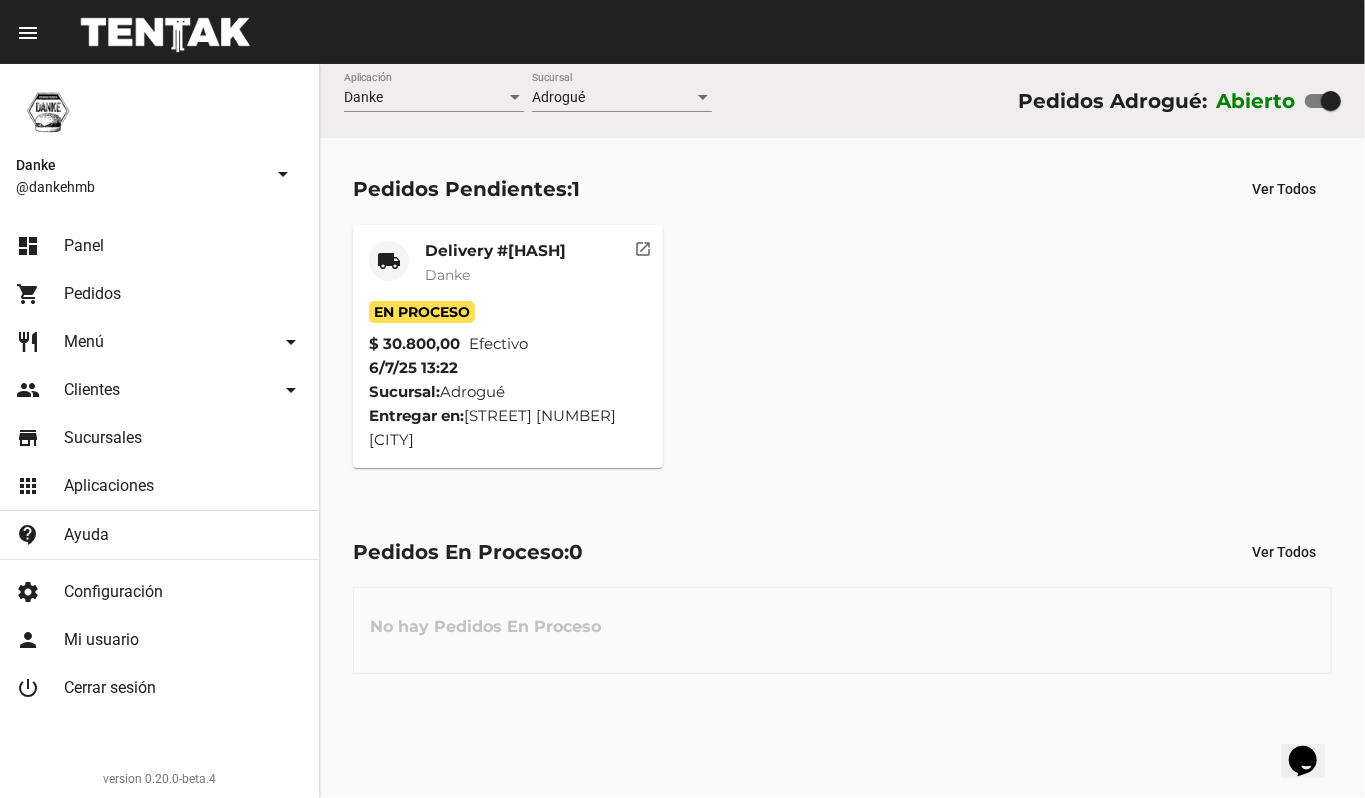 click on "Delivery #[HASH]" at bounding box center [495, 251] 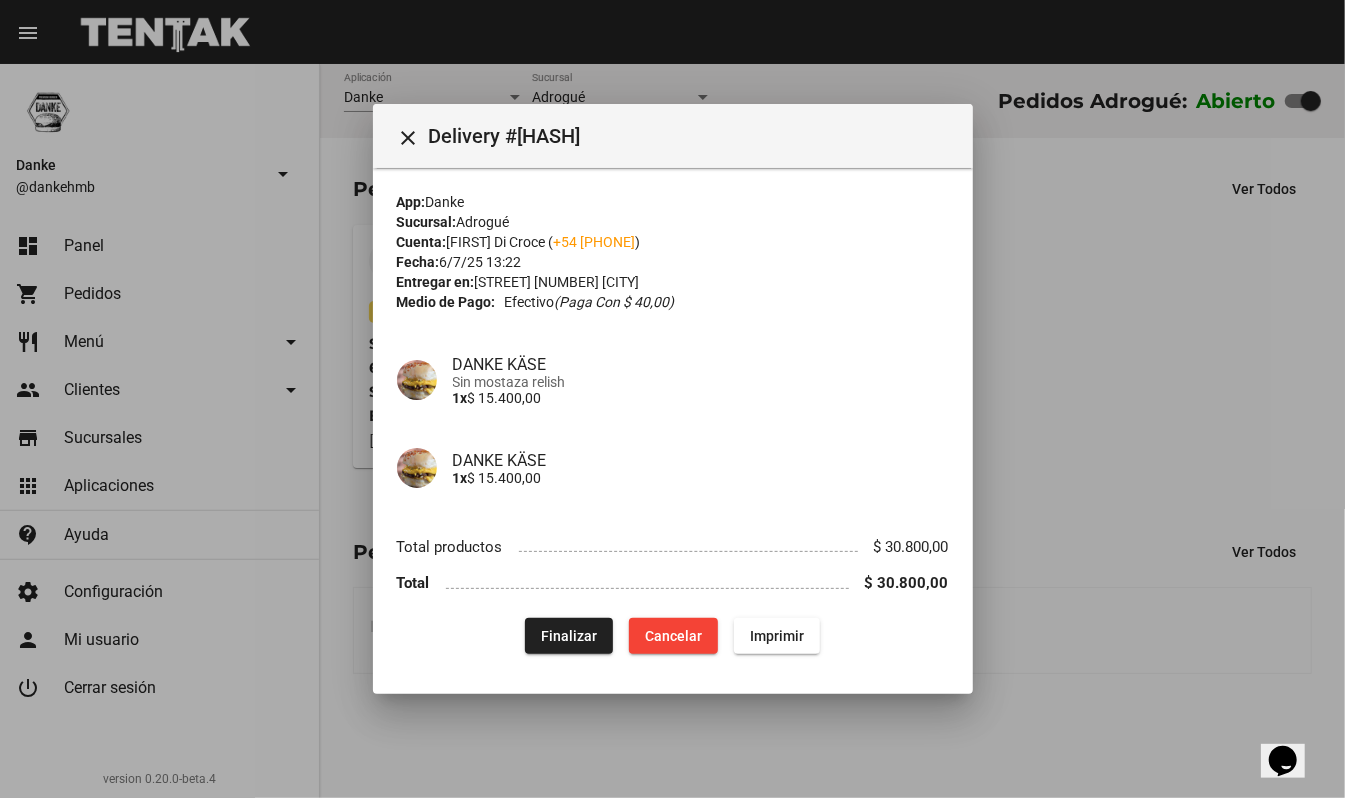 click at bounding box center [672, 399] 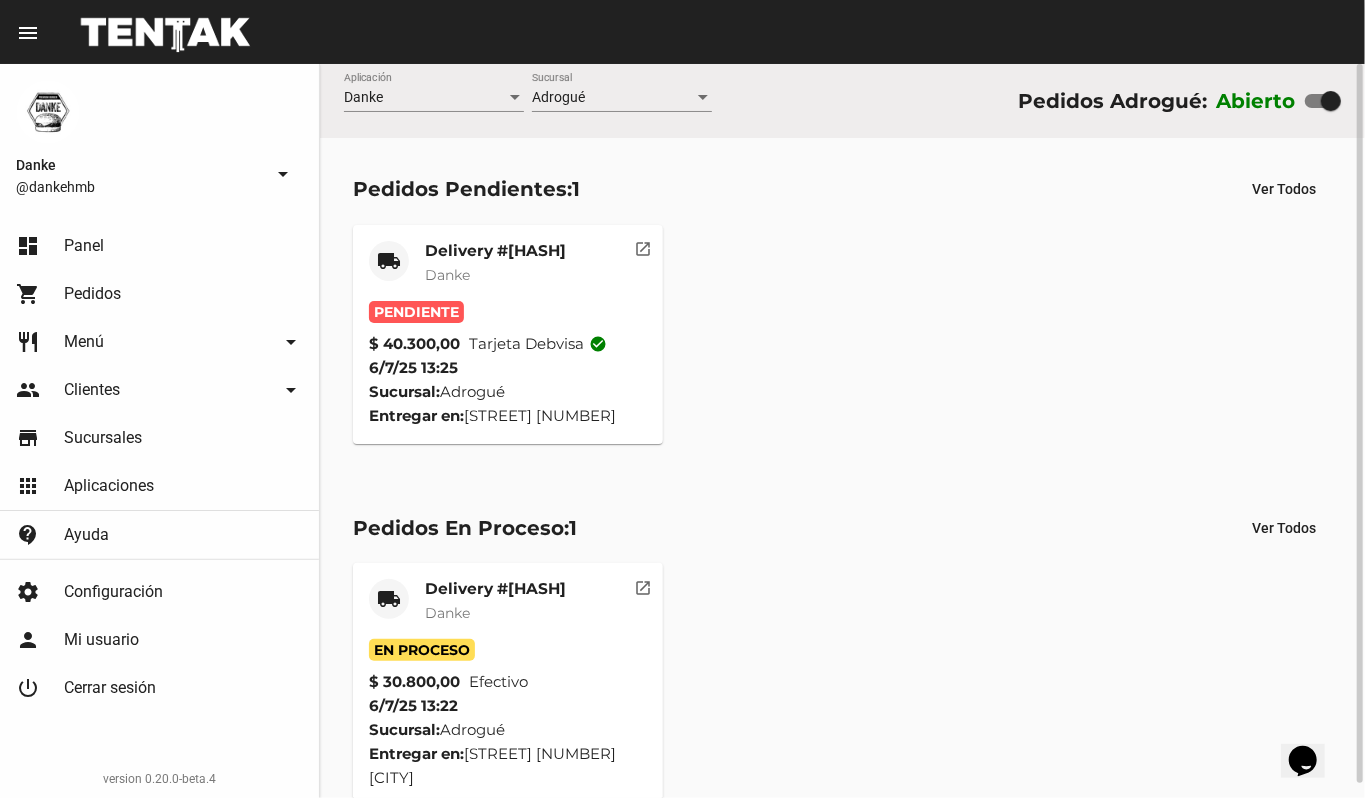 click on "Delivery #[HASH]" at bounding box center [495, 251] 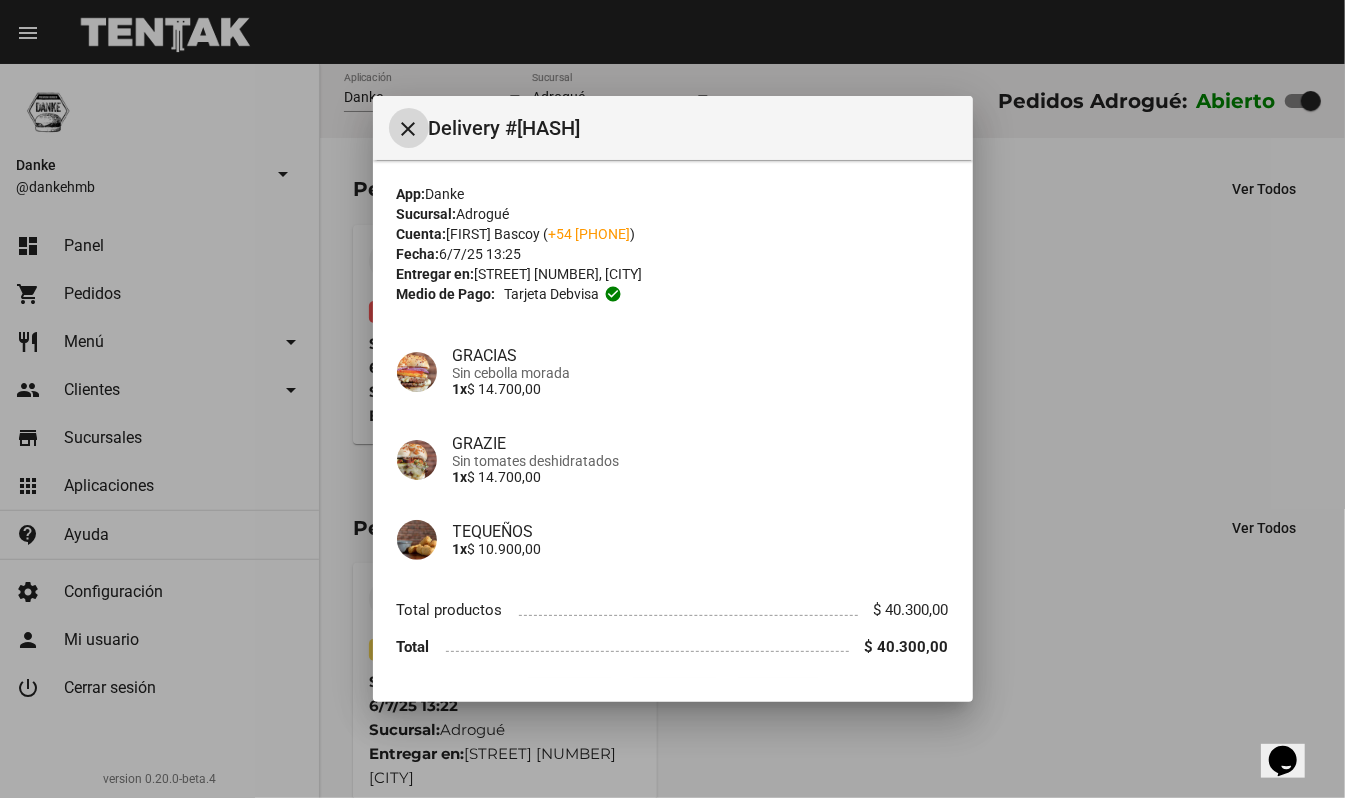 type 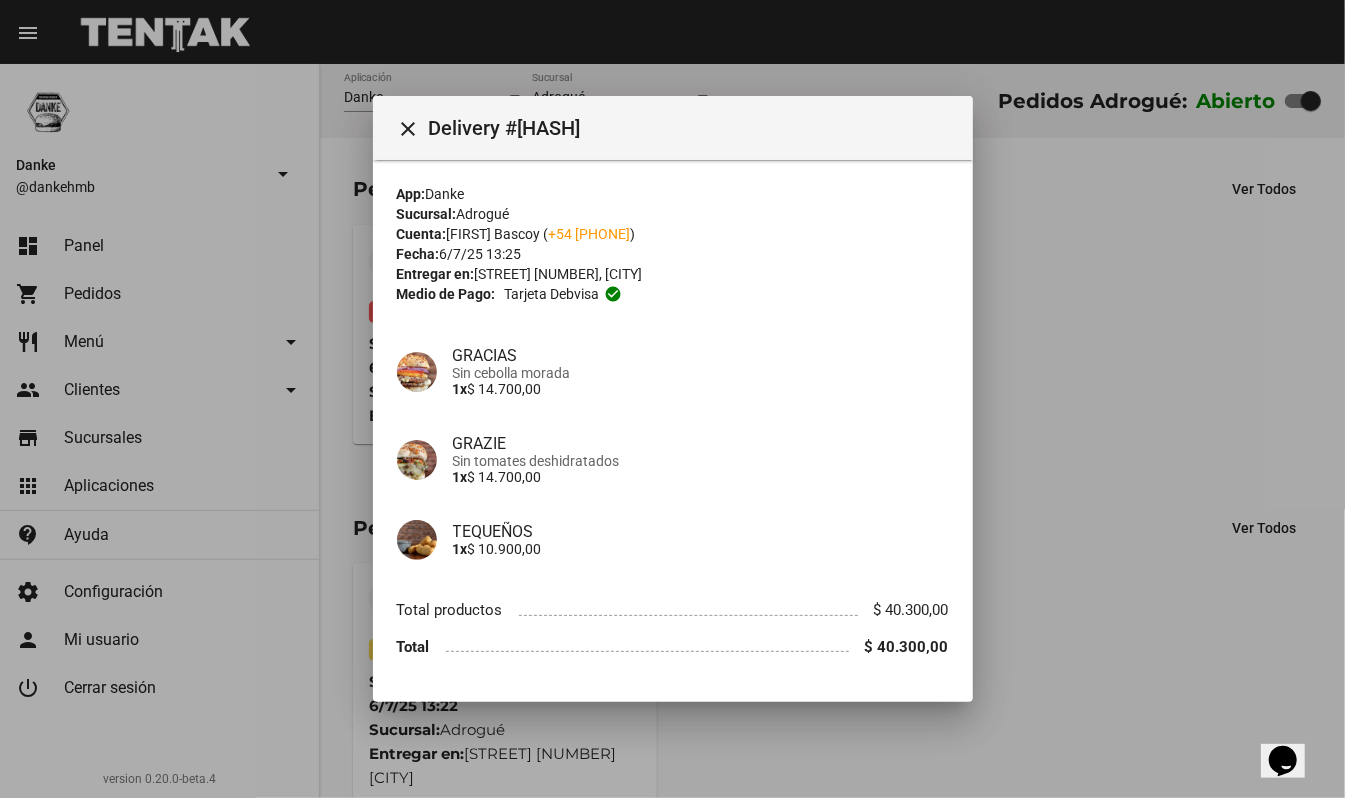 scroll, scrollTop: 54, scrollLeft: 0, axis: vertical 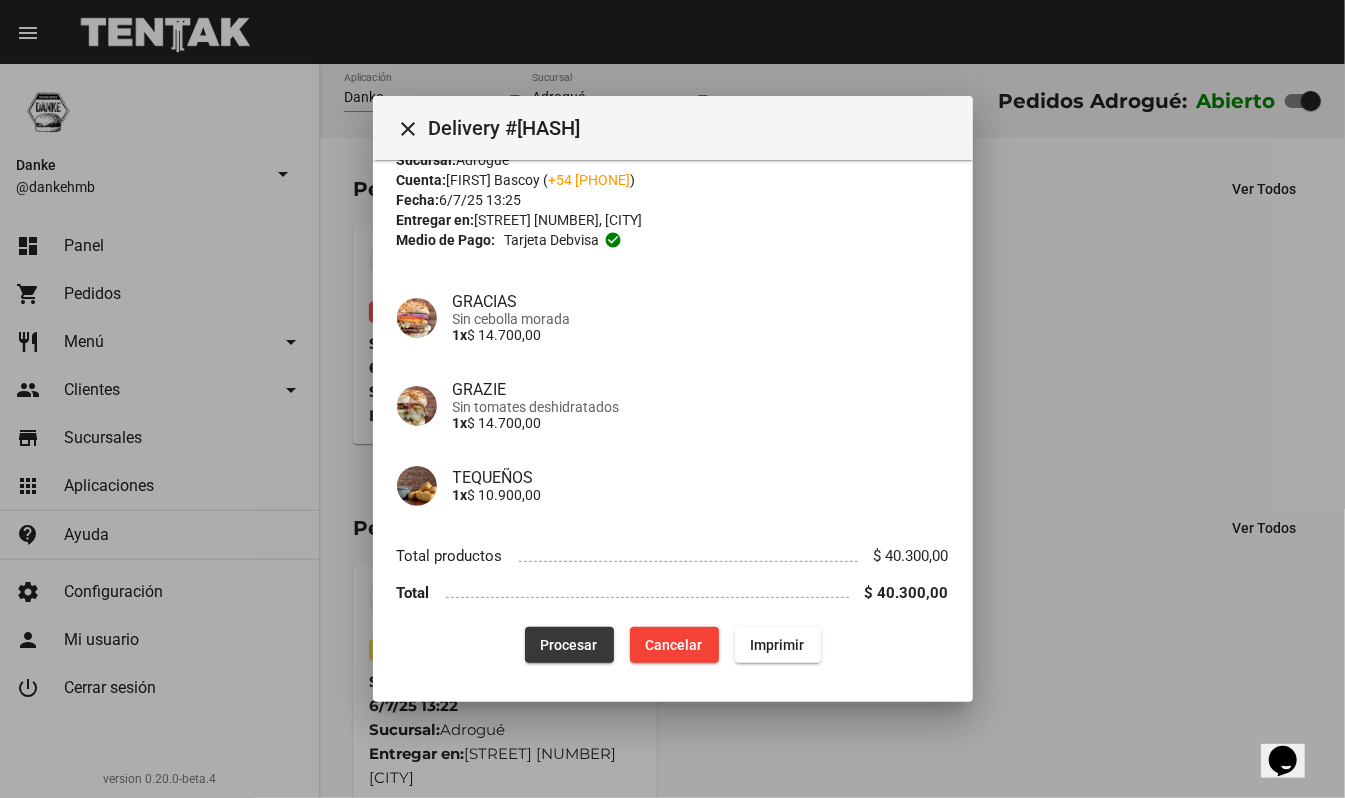 click on "Procesar" at bounding box center [569, 645] 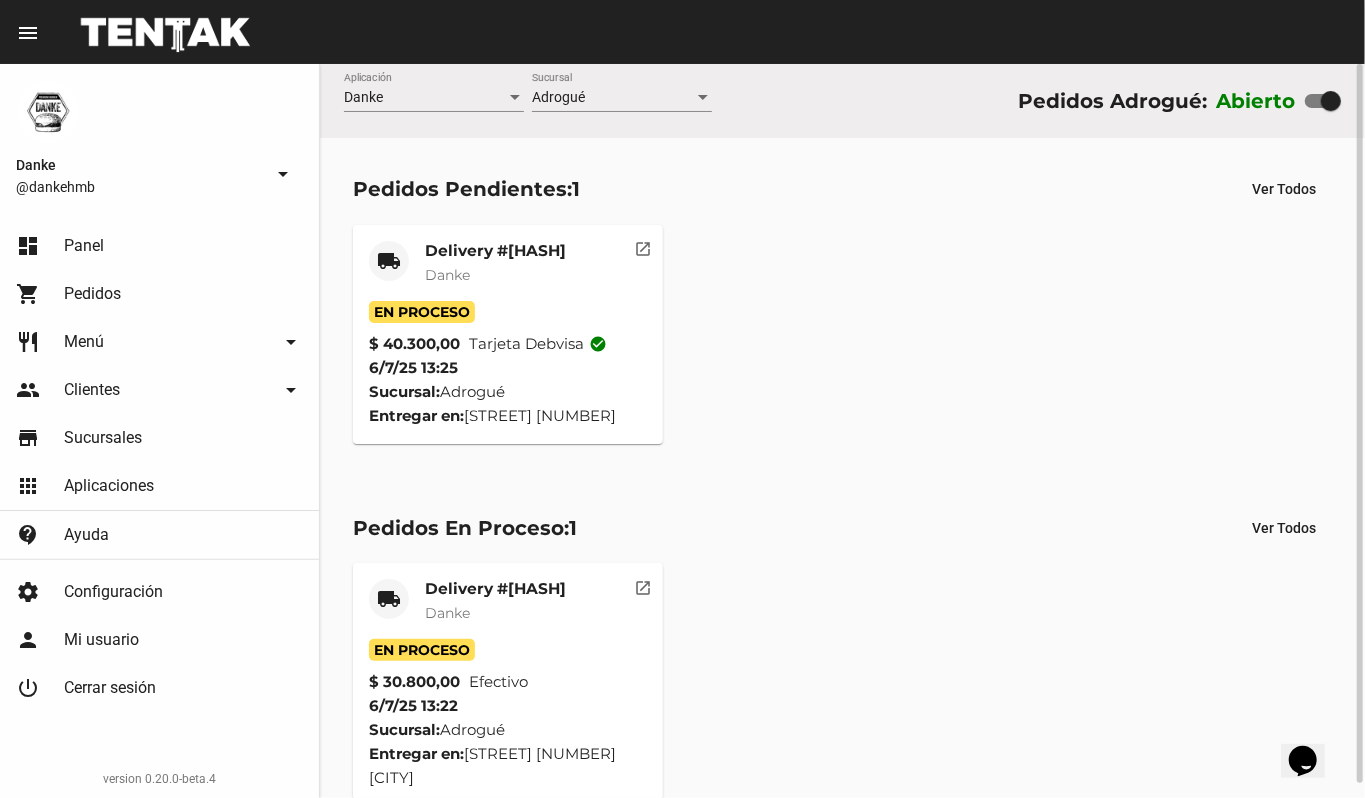 click on "Danke" at bounding box center (495, 275) 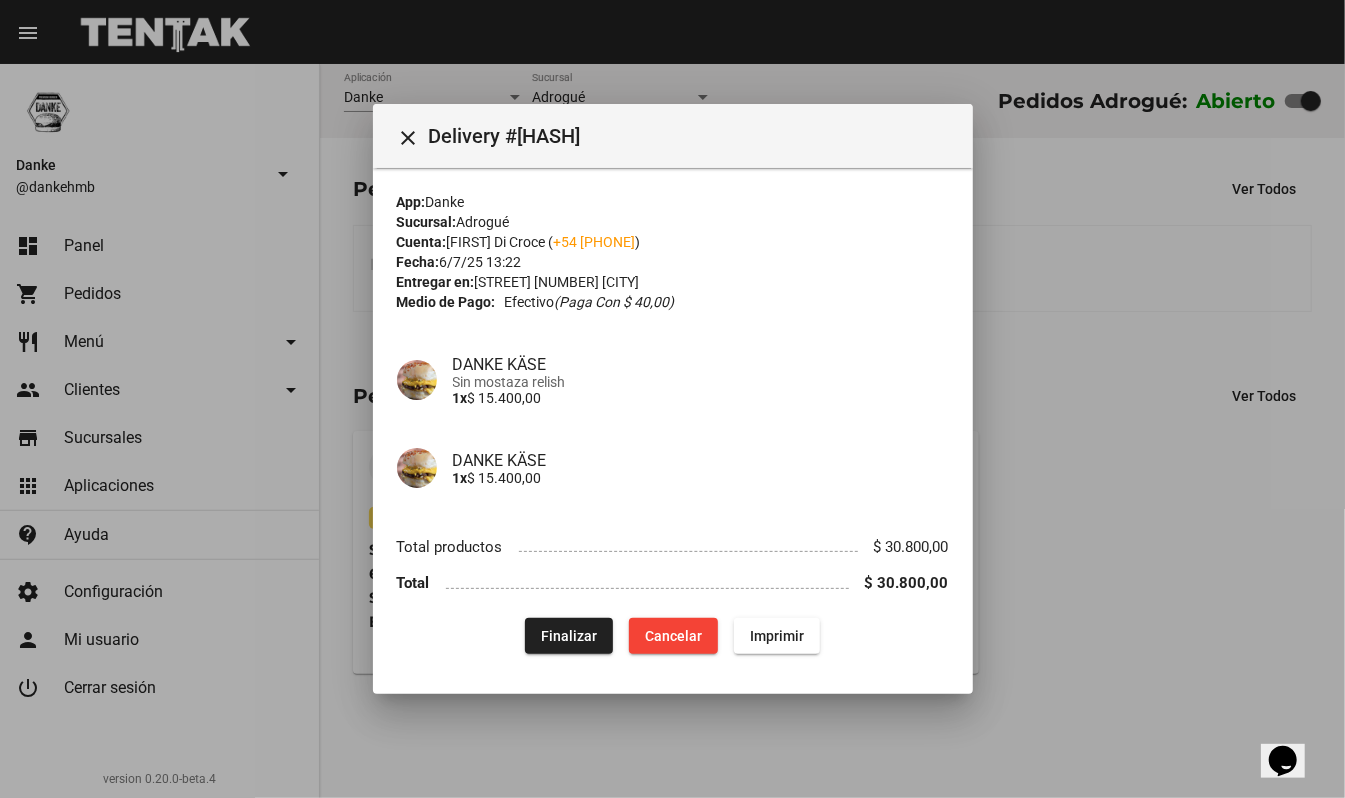 click at bounding box center (672, 399) 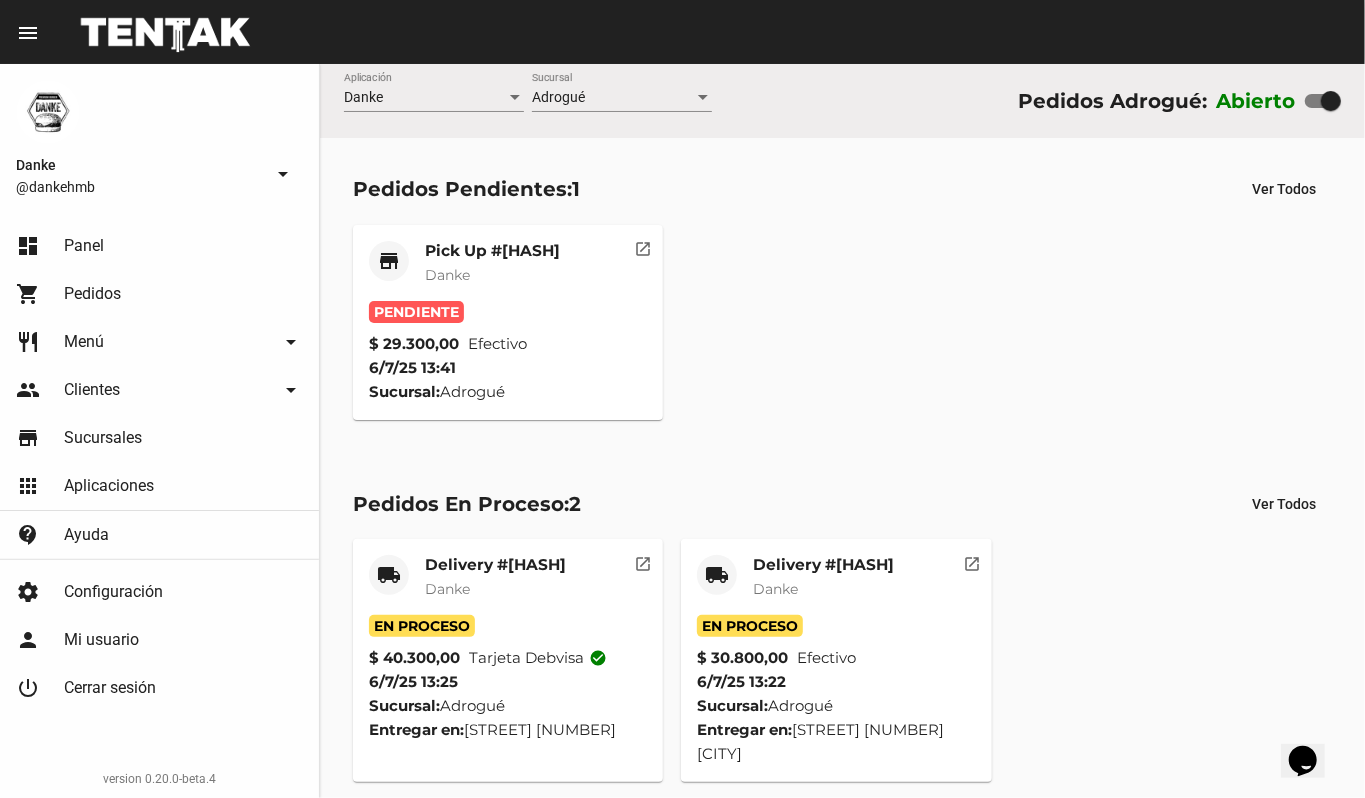 click on "Pick Up #[HASH]" at bounding box center [492, 251] 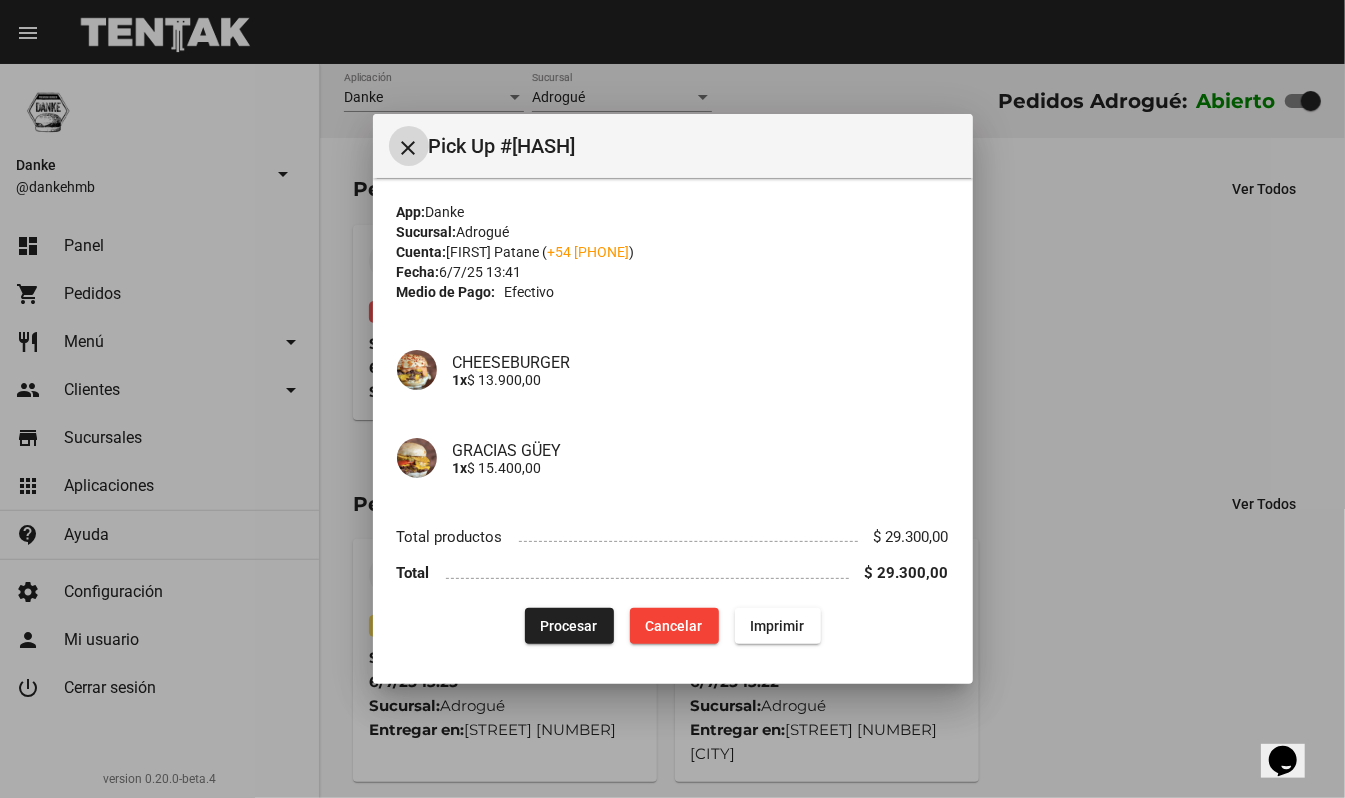 type 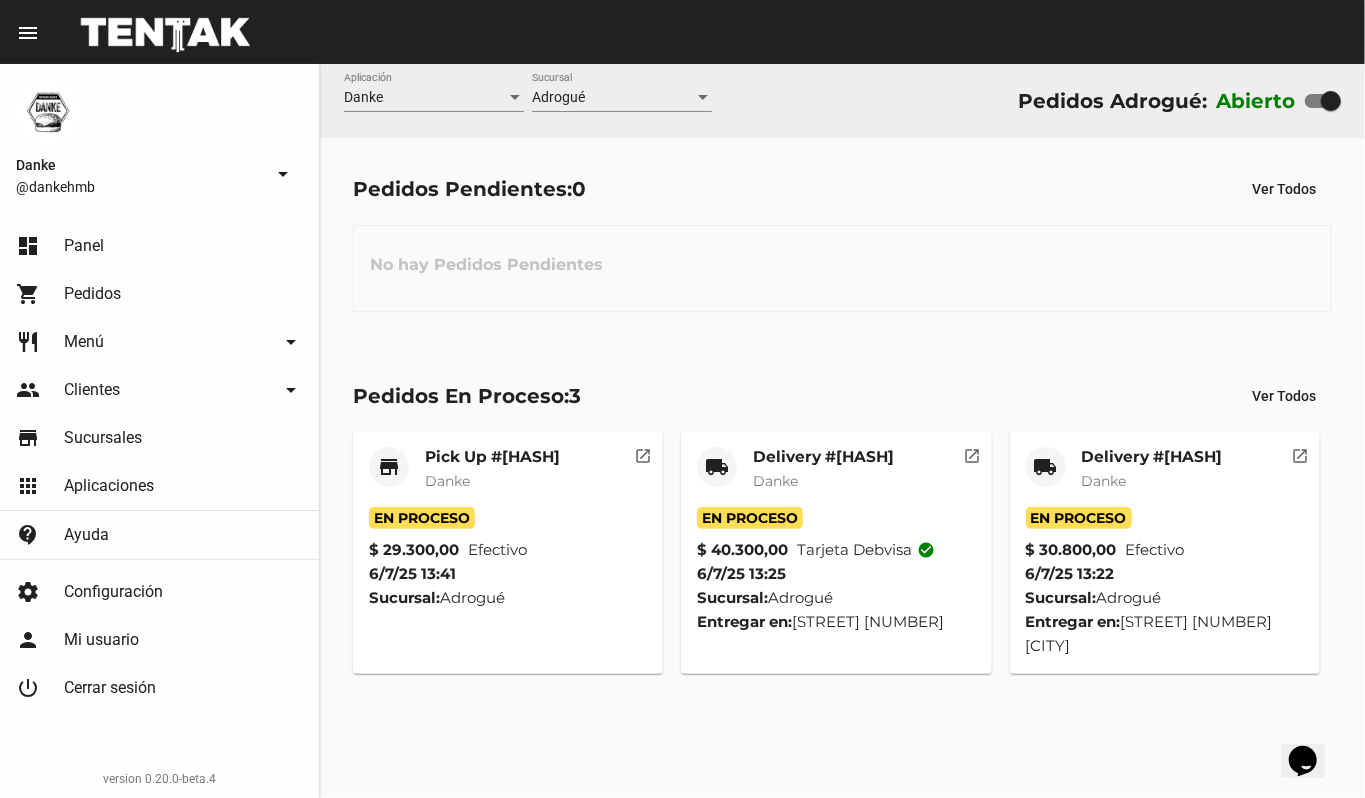 click on "Delivery #[HASH]" at bounding box center [492, 457] 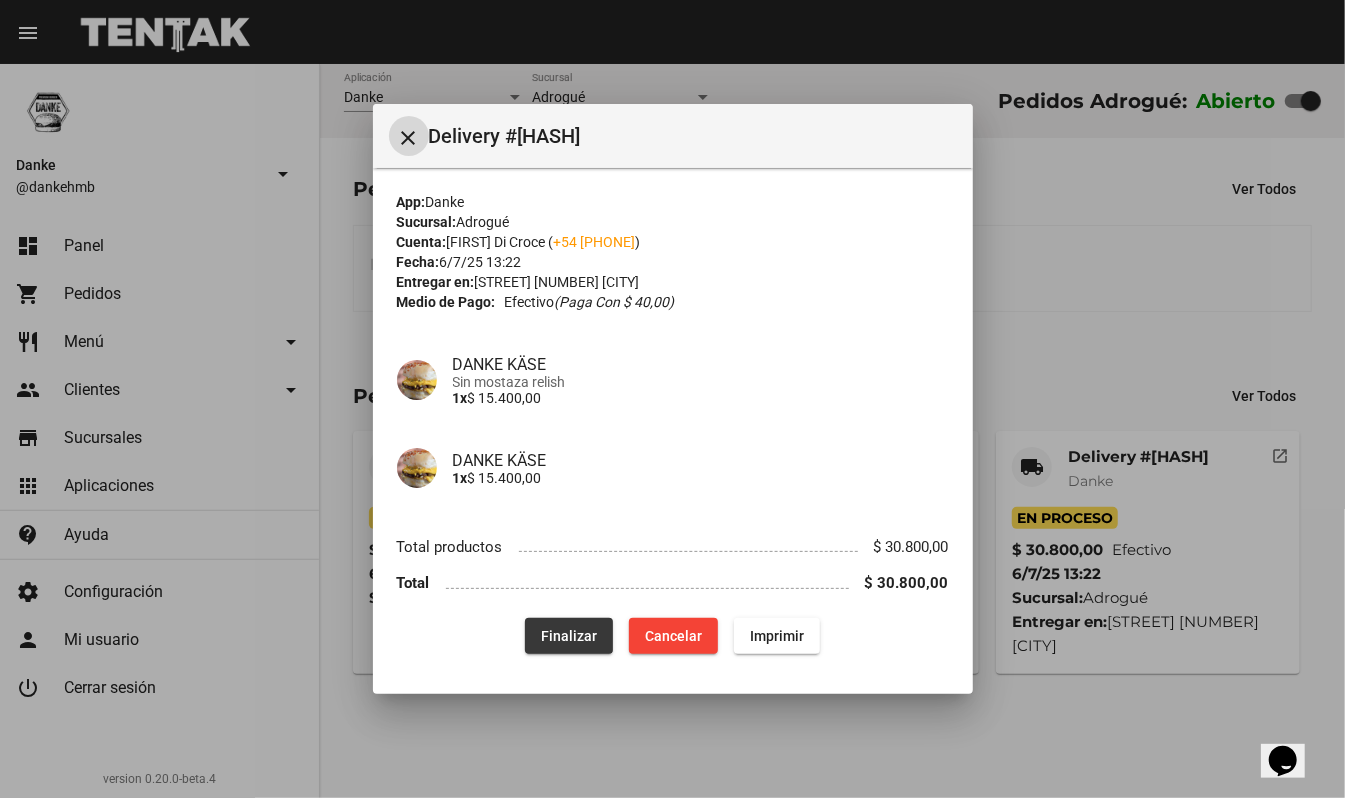 click on "Finalizar" at bounding box center (569, 636) 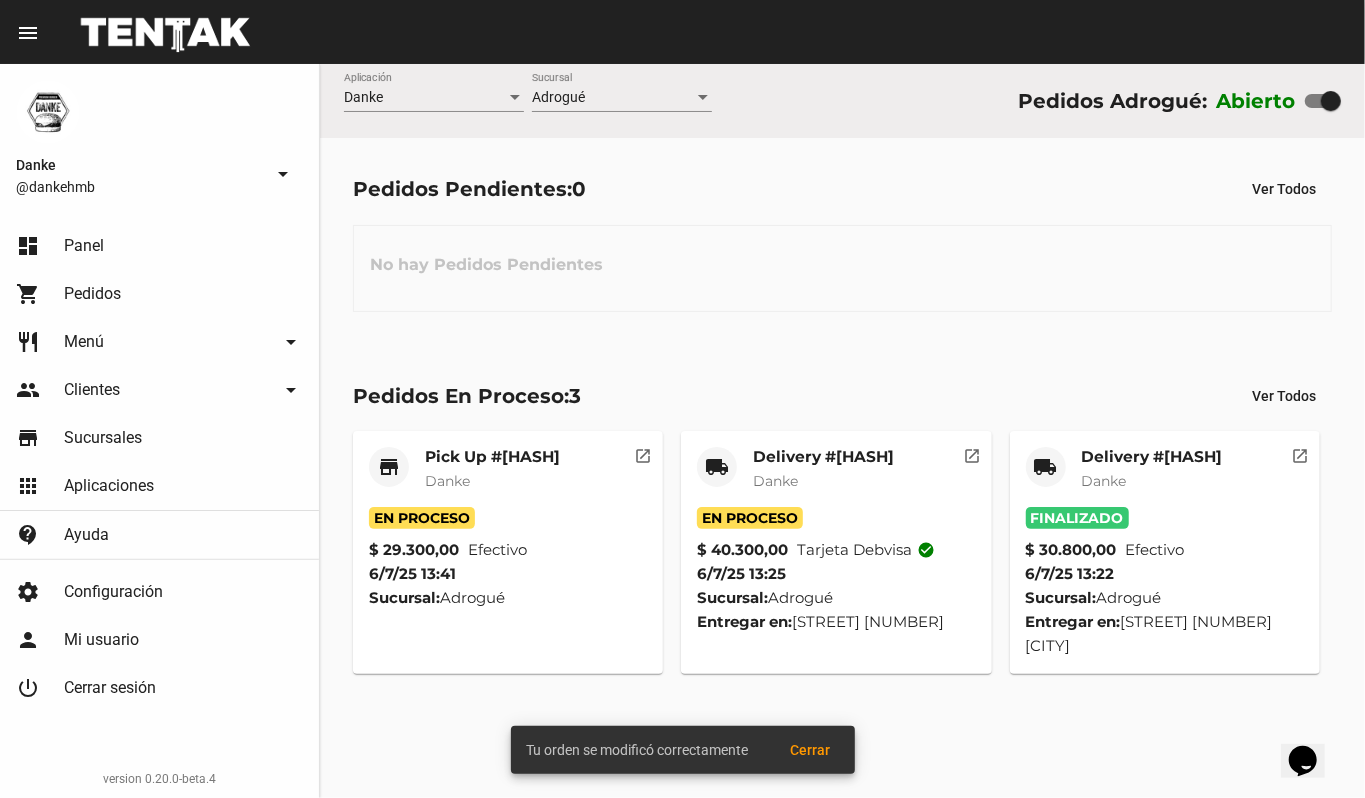 click on "Danke" at bounding box center (492, 481) 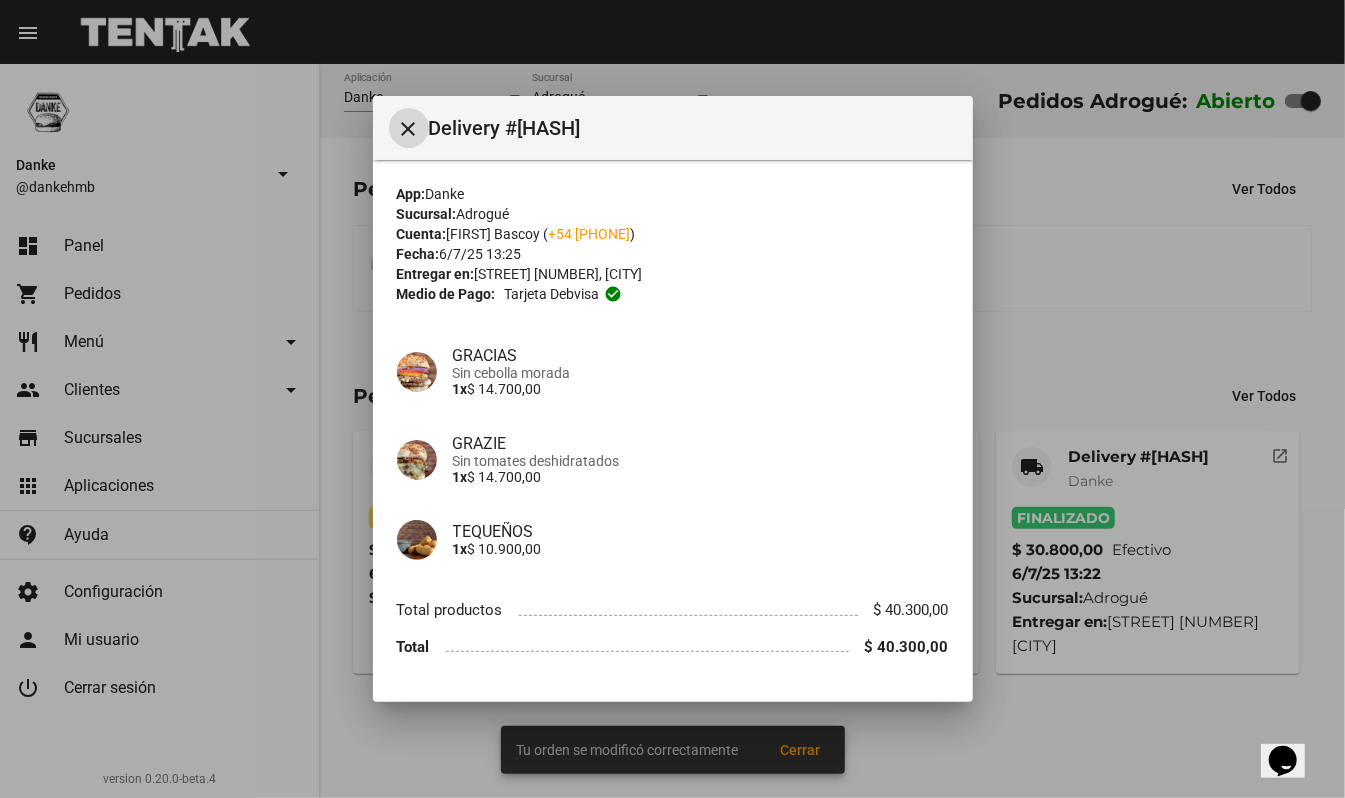 scroll, scrollTop: 54, scrollLeft: 0, axis: vertical 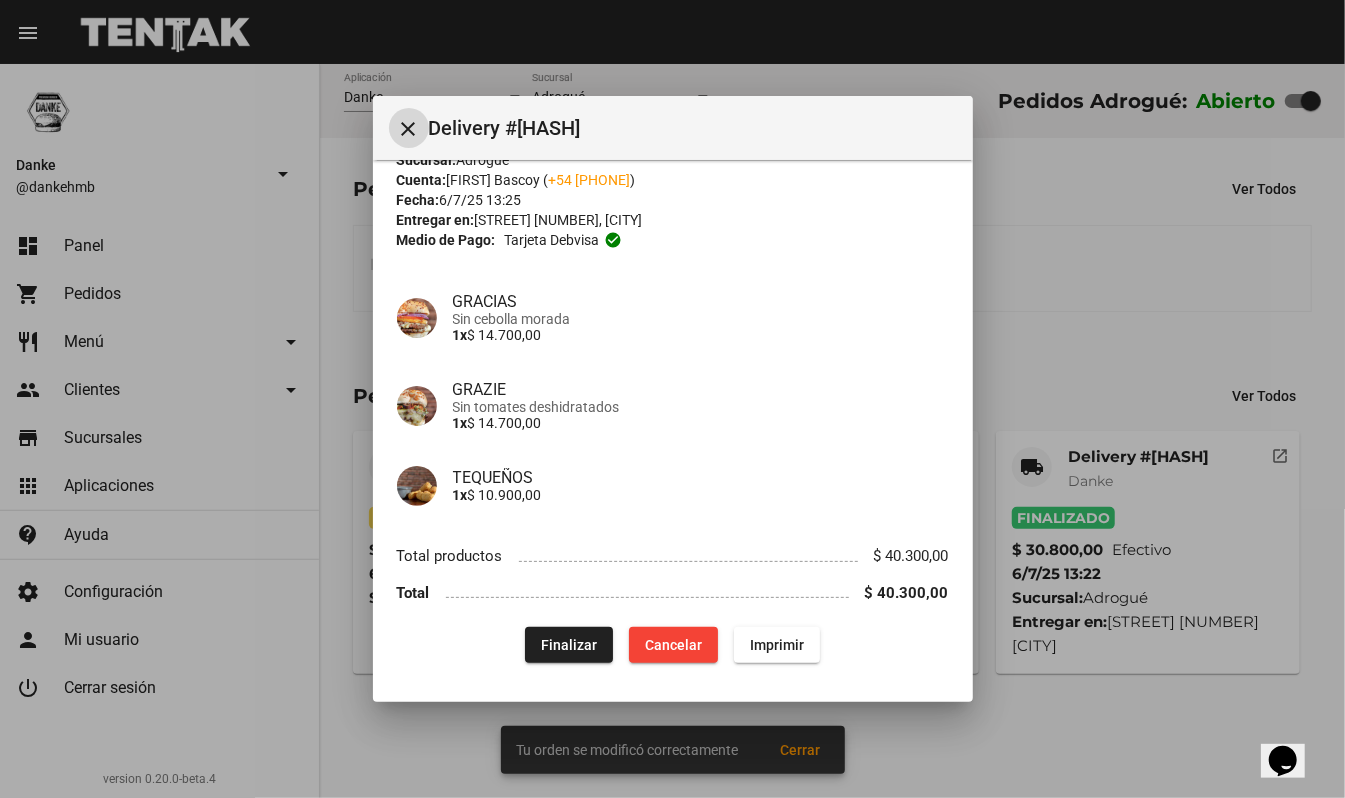 click on "Finalizar" at bounding box center [569, 645] 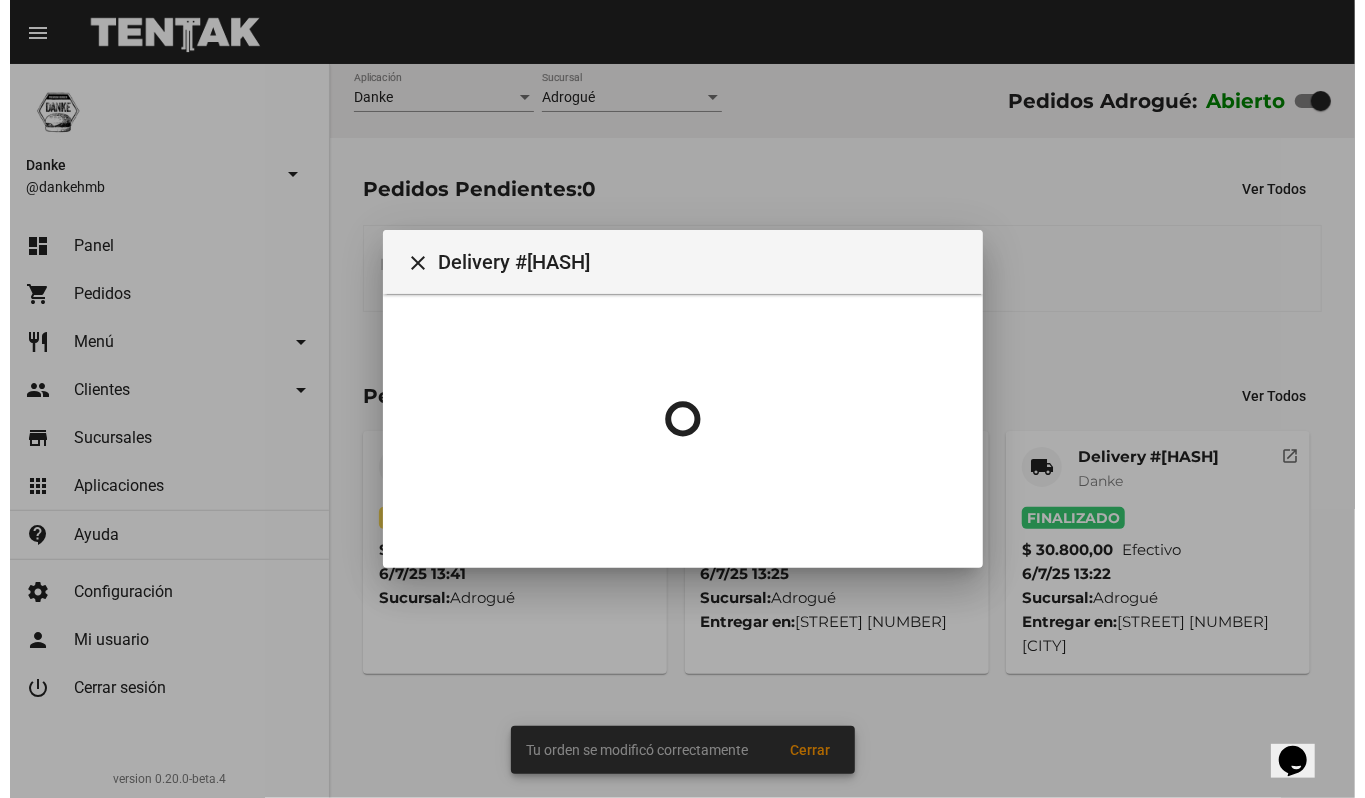 scroll, scrollTop: 0, scrollLeft: 0, axis: both 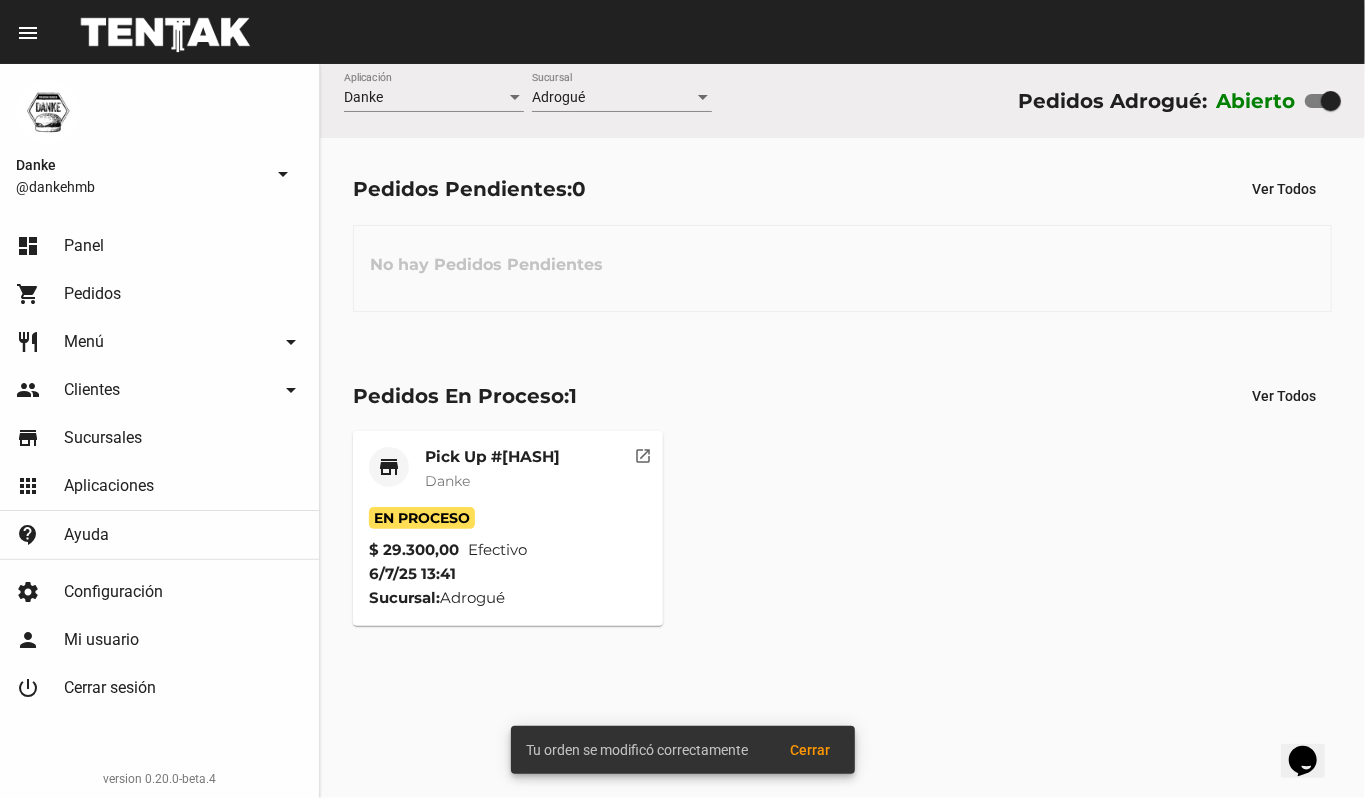 click on "Danke" at bounding box center (492, 481) 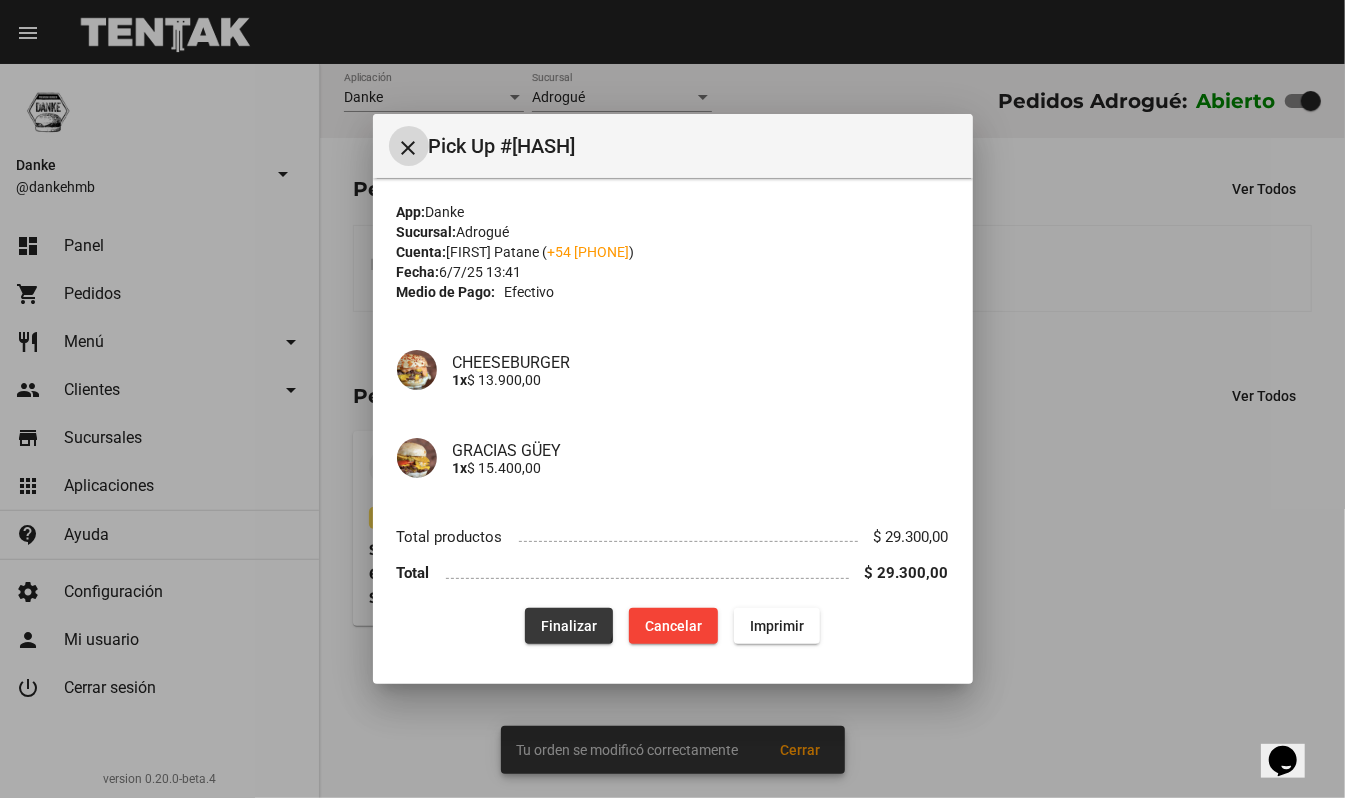 click on "Finalizar" at bounding box center [569, 626] 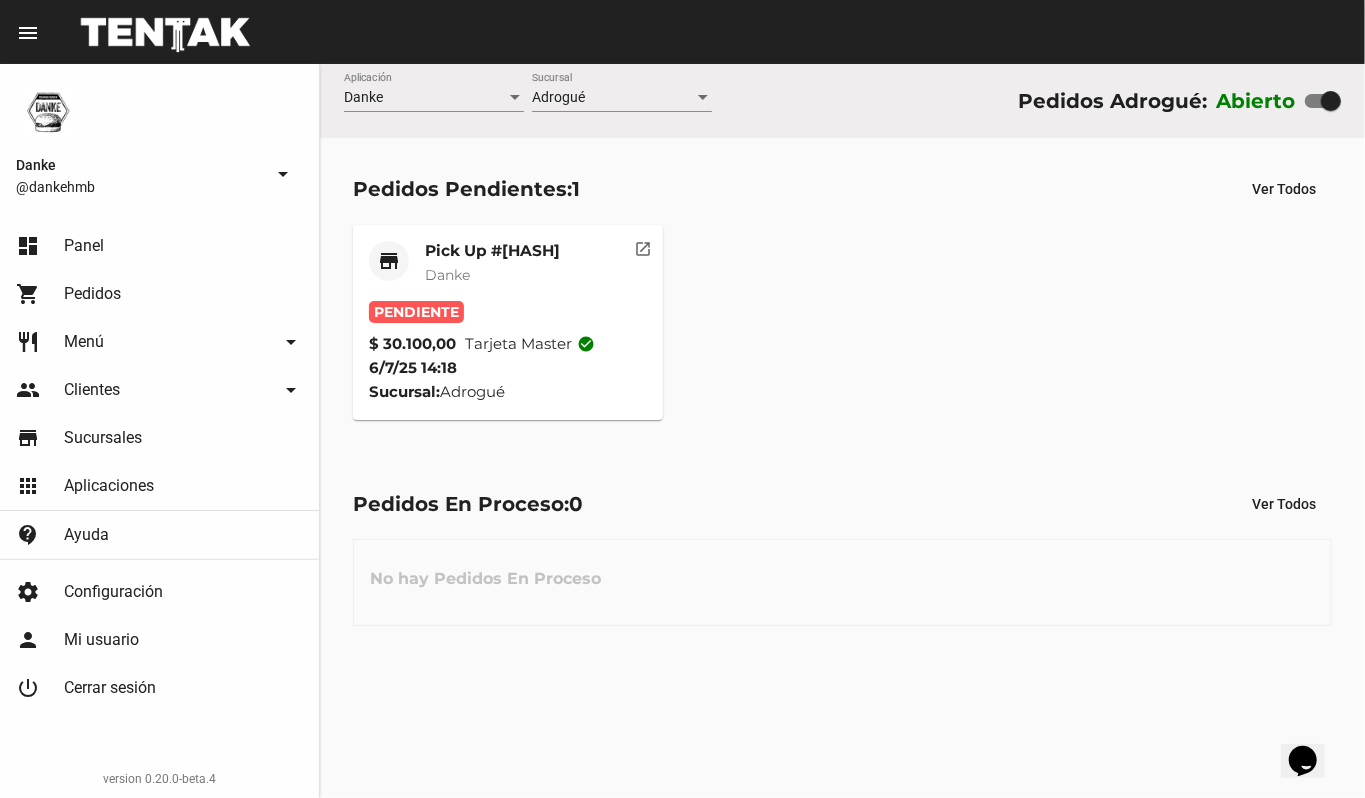 click on "Pedidos Pendientes:  1 Ver Todos store Pick Up #[HASH] Danke Pendiente $ 30.100,00 Tarjeta master check_circle 6/7/25 14:18 Sucursal:  [CITY], [STATE]  open_in_new" at bounding box center (842, 295) 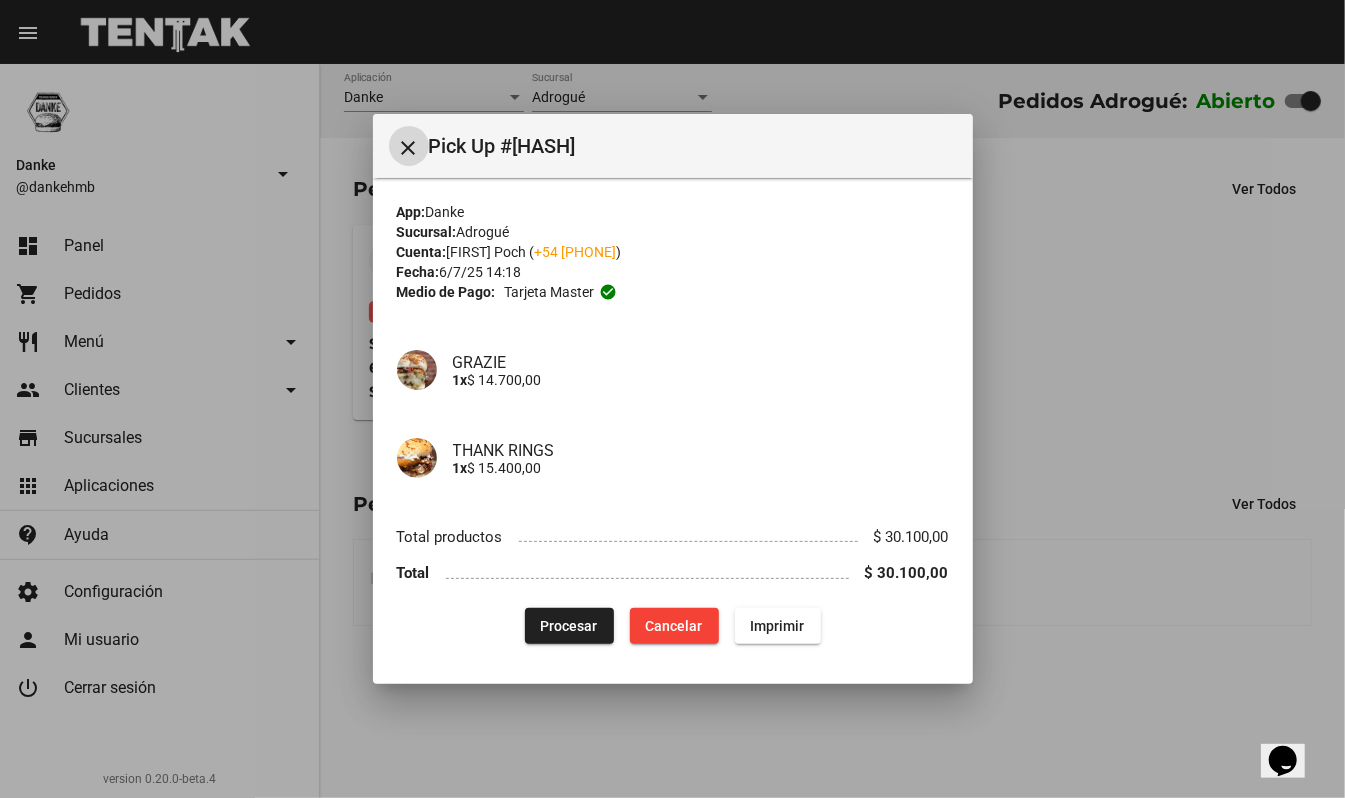 type 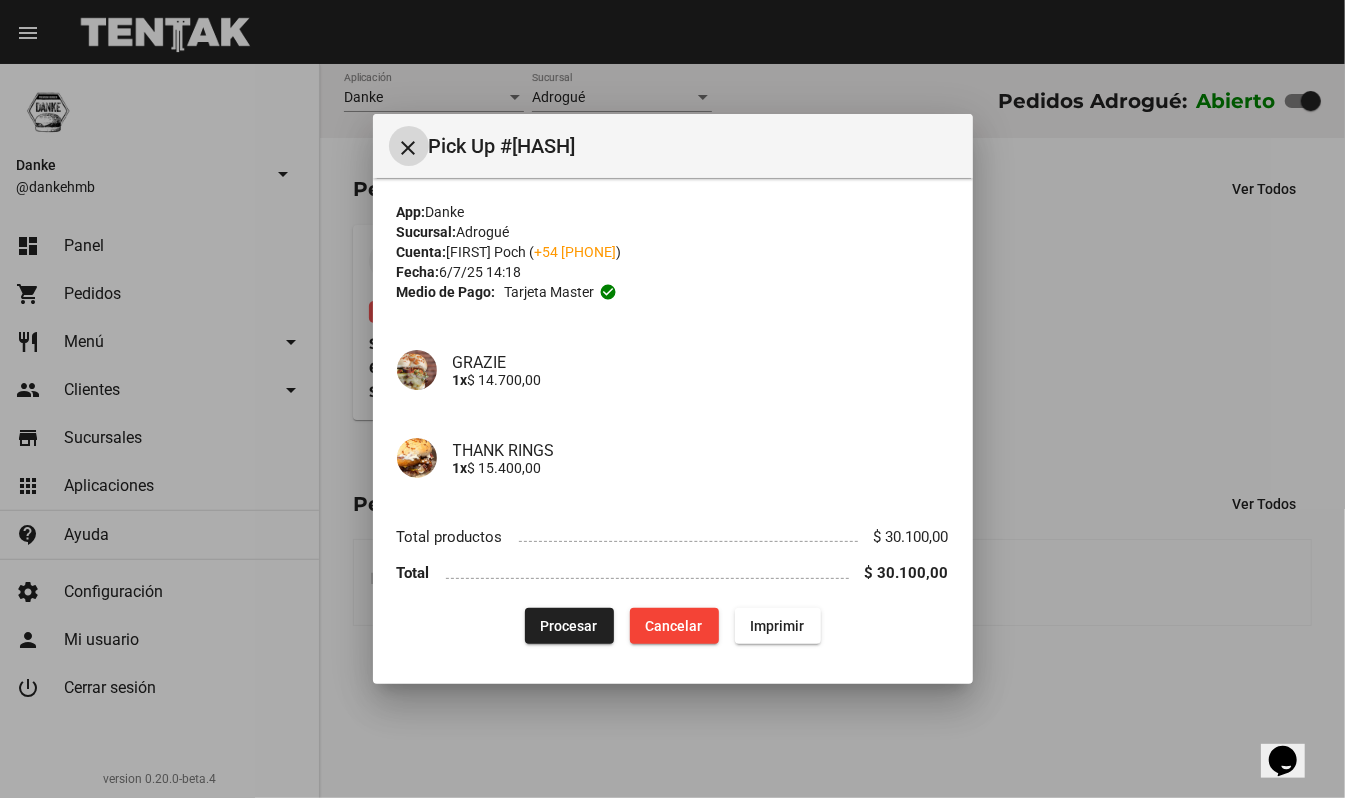 click on "Procesar" at bounding box center (569, 626) 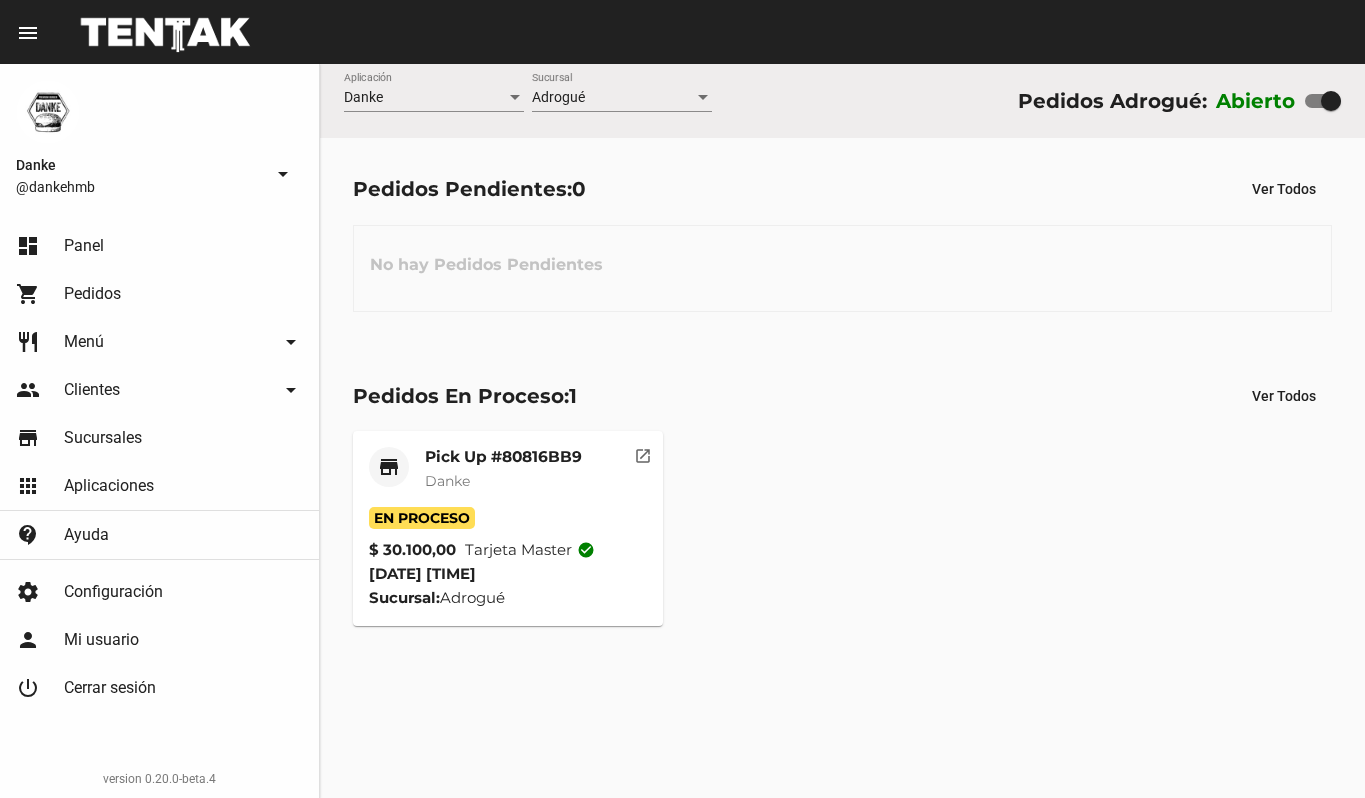 scroll, scrollTop: 0, scrollLeft: 0, axis: both 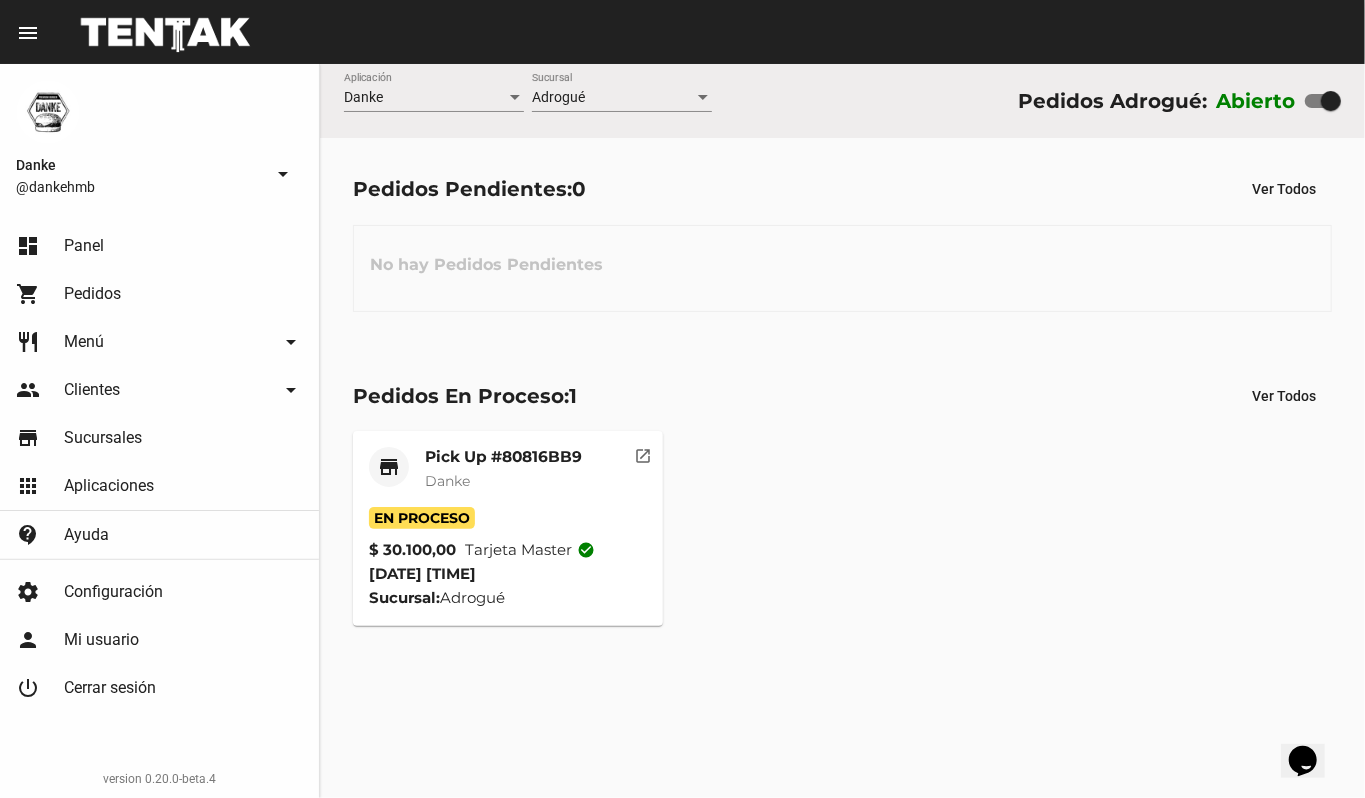 click on "6/7/25 14:18" at bounding box center [422, 573] 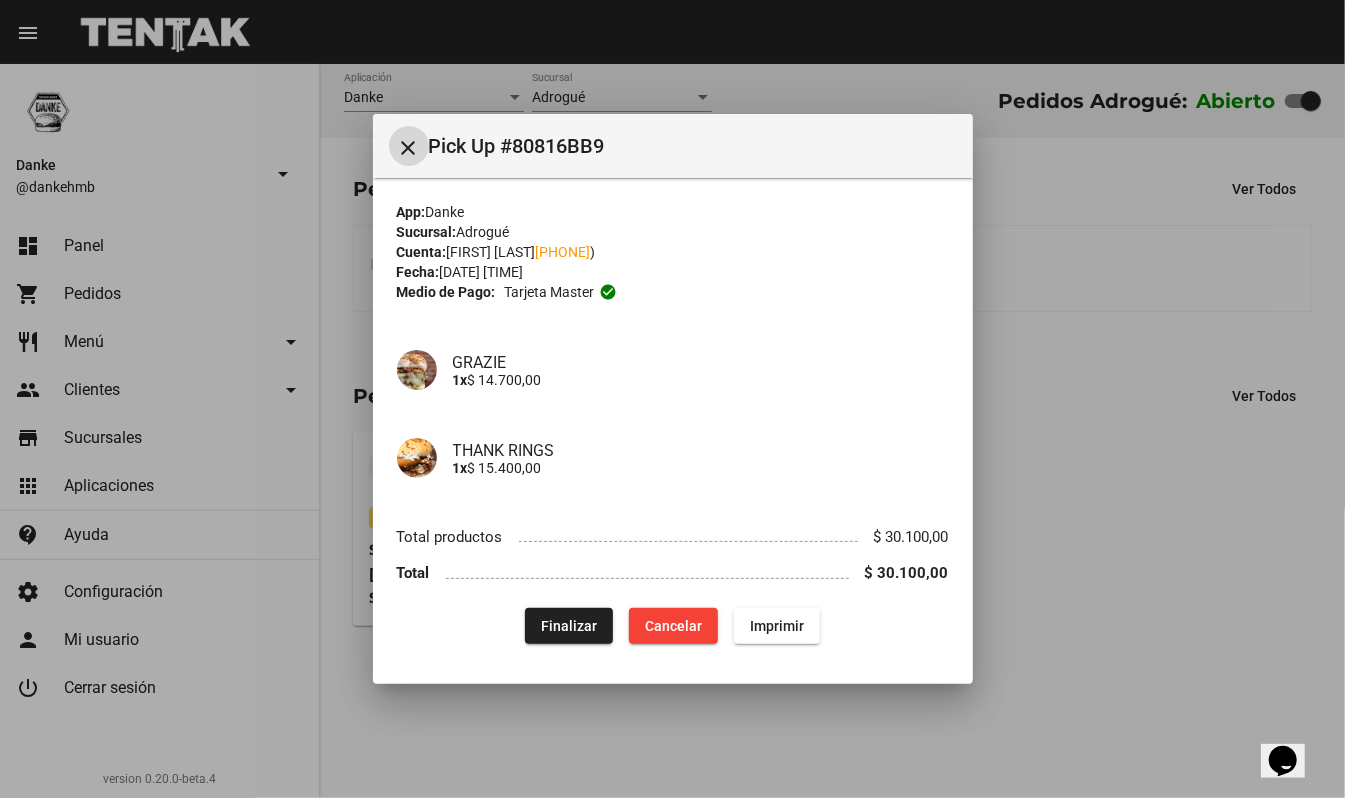 type 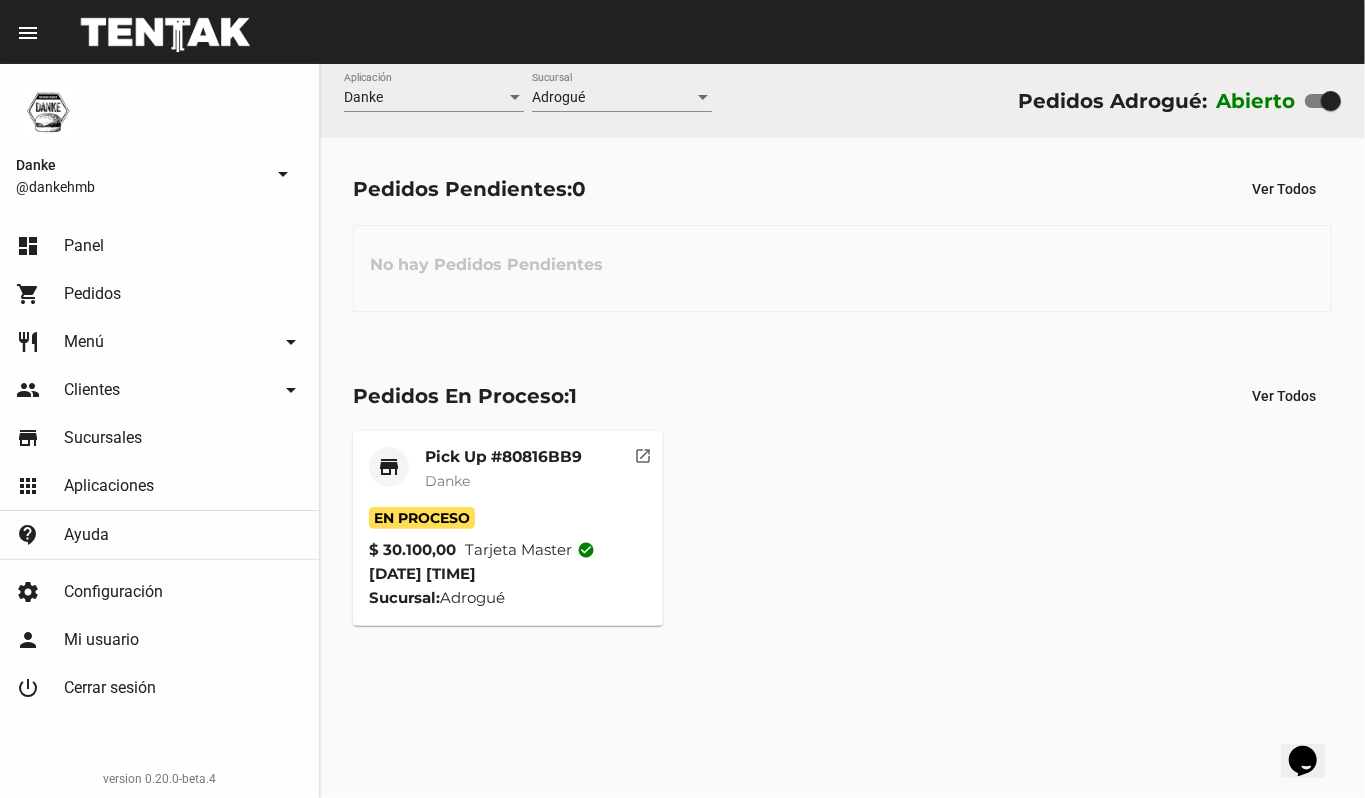 click on "Pick Up #[HASH]" at bounding box center [503, 457] 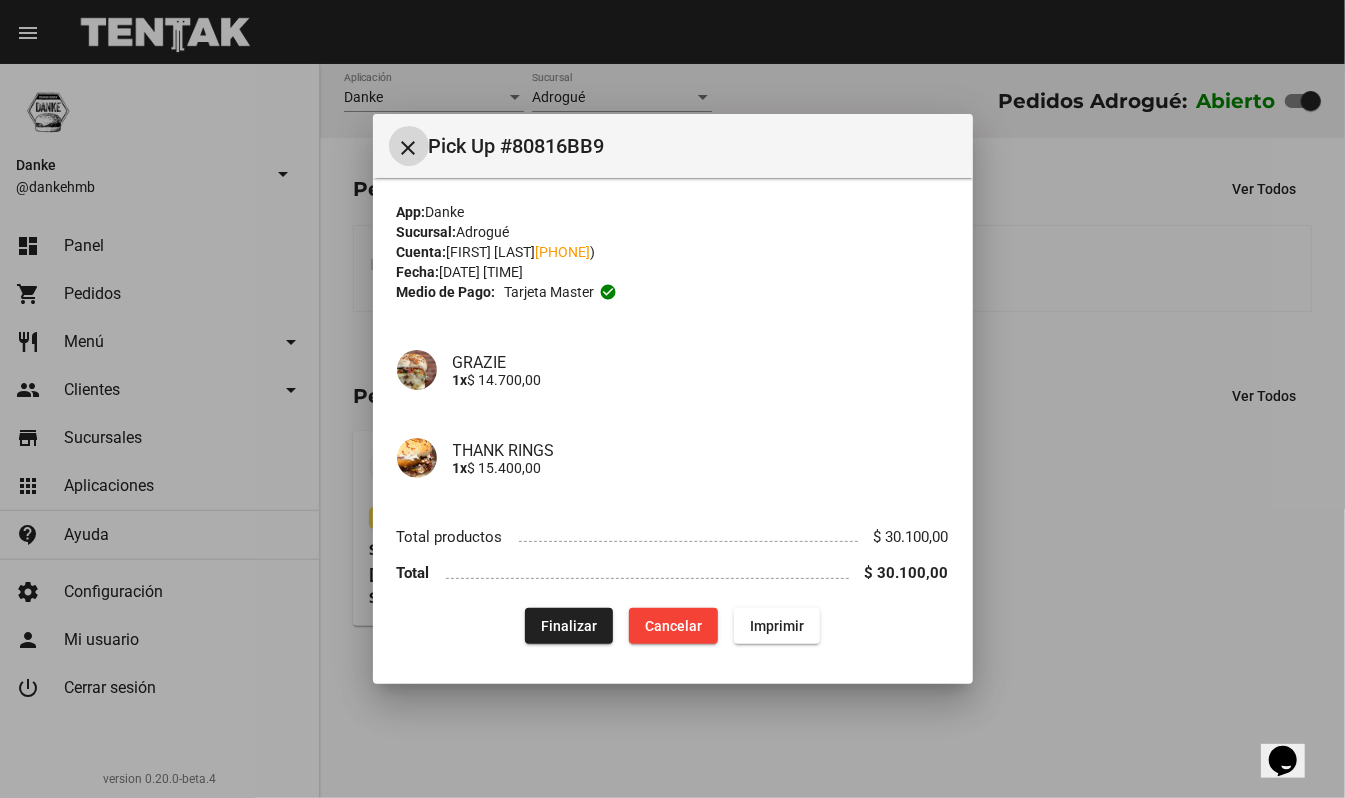 click on "Finalizar" at bounding box center [569, 626] 